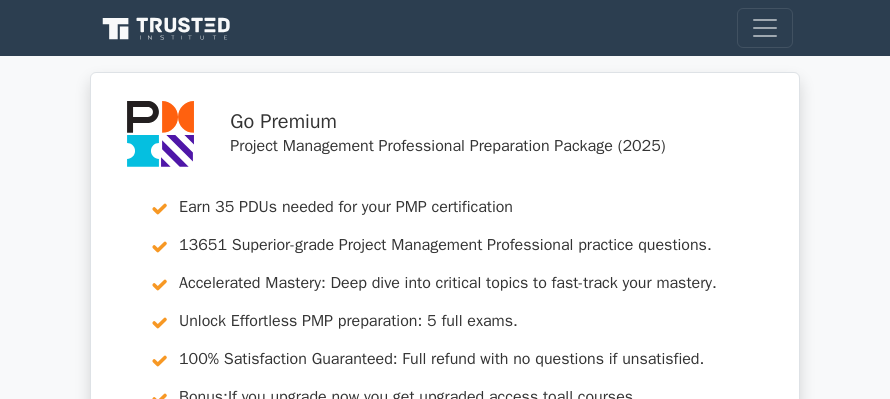 scroll, scrollTop: 13000, scrollLeft: 0, axis: vertical 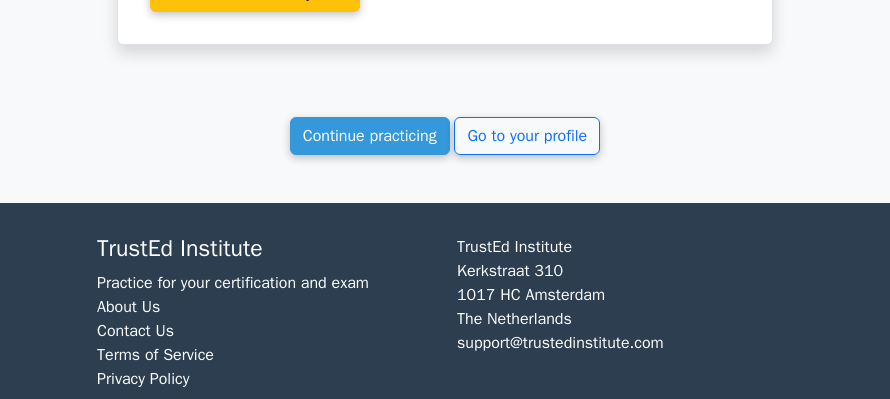 click on "Continue practicing" at bounding box center [370, 136] 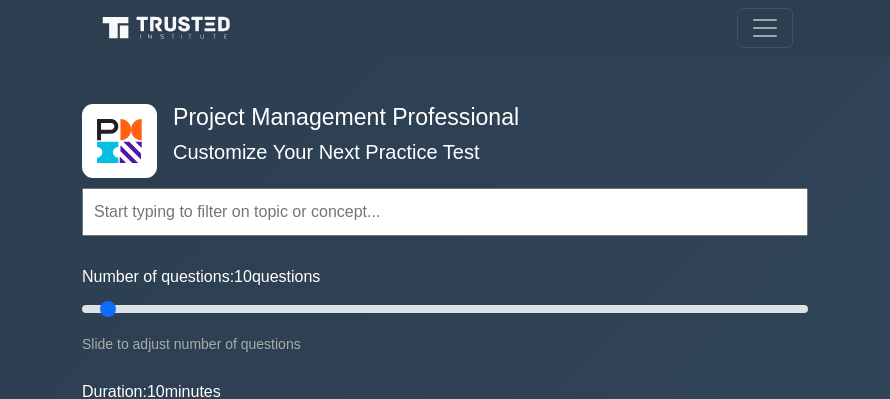 scroll, scrollTop: 0, scrollLeft: 0, axis: both 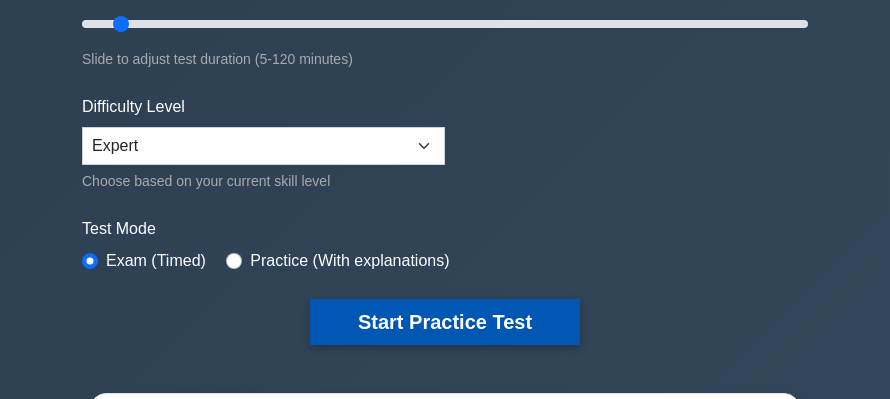 click on "Start Practice Test" at bounding box center [445, 322] 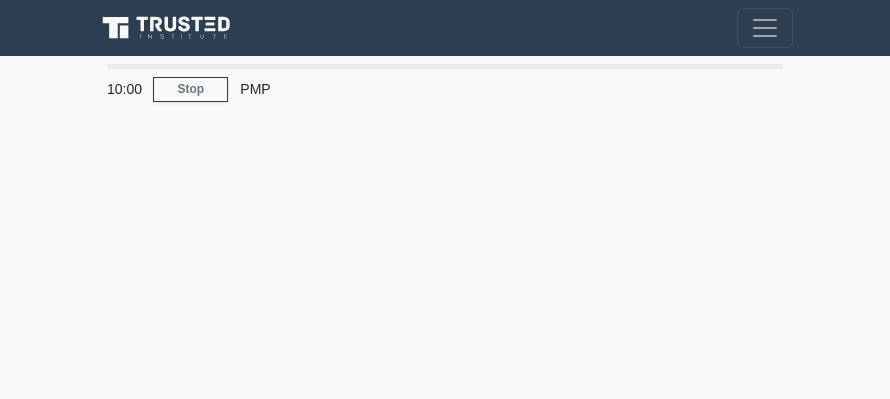 scroll, scrollTop: 0, scrollLeft: 0, axis: both 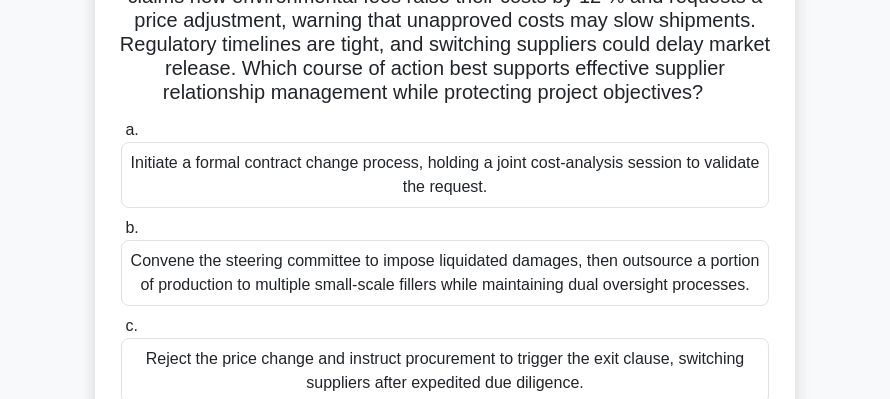click on "Initiate a formal contract change process, holding a joint cost-analysis session to validate the request." at bounding box center [445, 175] 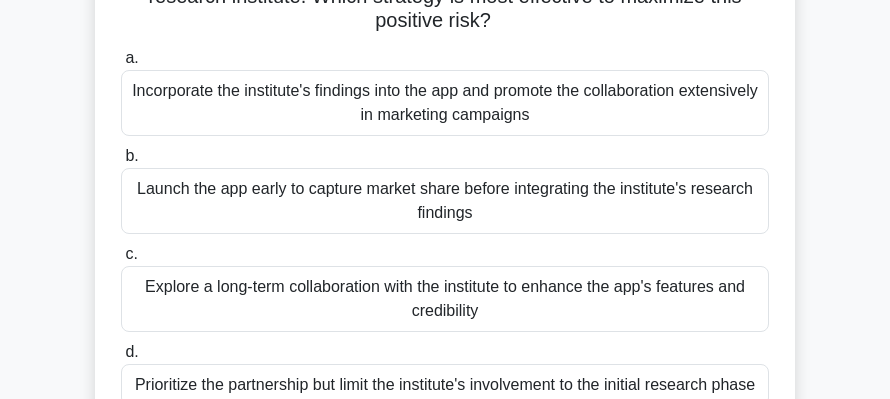 scroll, scrollTop: 266, scrollLeft: 0, axis: vertical 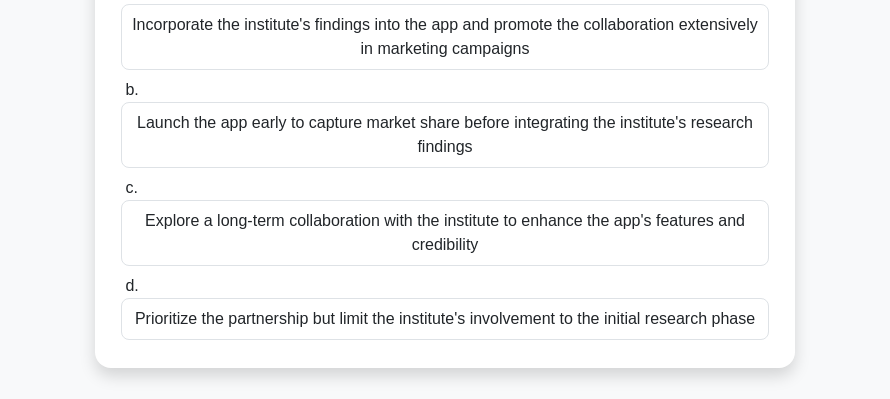 click on "Explore a long-term collaboration with the institute to enhance the app's features and credibility" at bounding box center (445, 233) 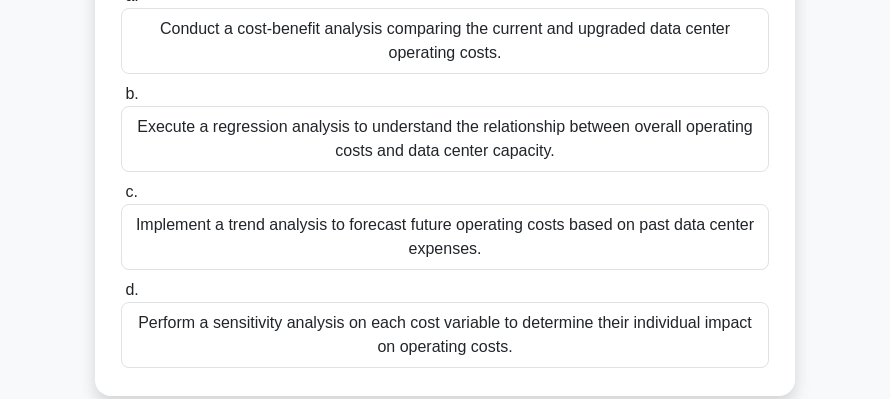 scroll, scrollTop: 333, scrollLeft: 0, axis: vertical 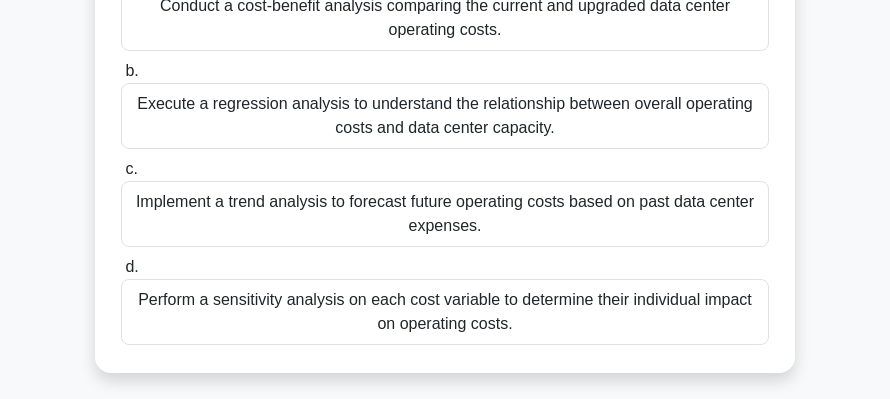 click on "Perform a sensitivity analysis on each cost variable to determine their individual impact on operating costs." at bounding box center [445, 312] 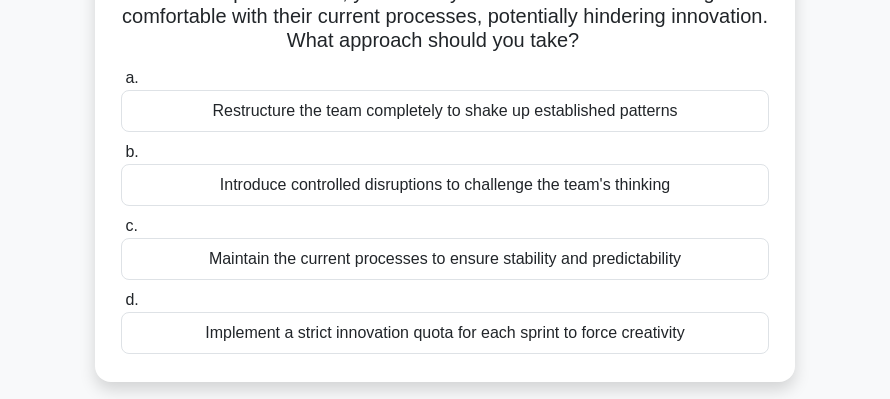 scroll, scrollTop: 133, scrollLeft: 0, axis: vertical 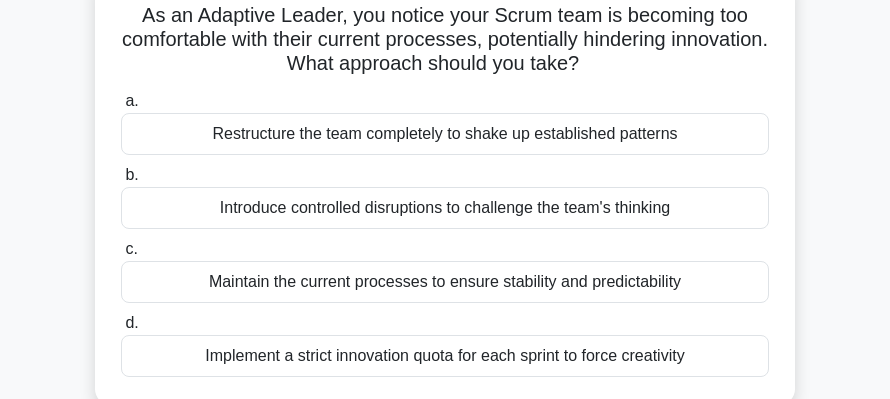 click on "Restructure the team completely to shake up established patterns" at bounding box center [445, 134] 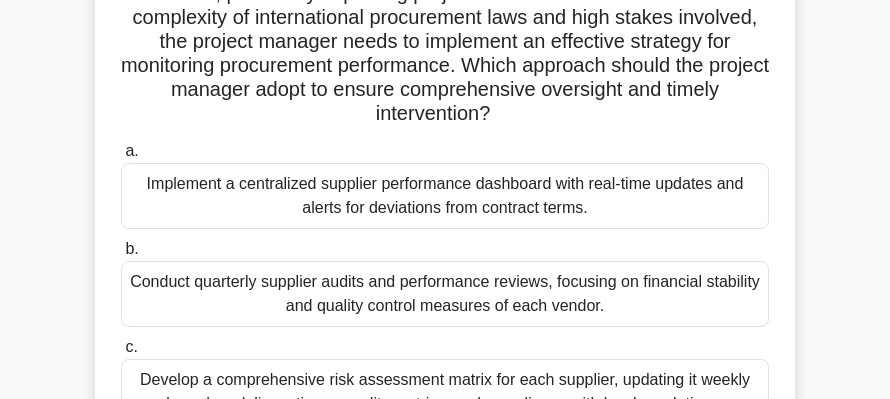 scroll, scrollTop: 200, scrollLeft: 0, axis: vertical 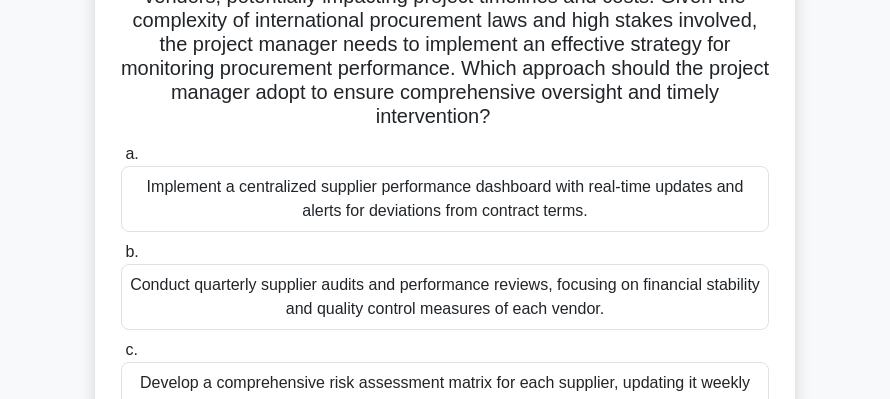 click on "Implement a centralized supplier performance dashboard with real-time updates and alerts for deviations from contract terms." at bounding box center (445, 199) 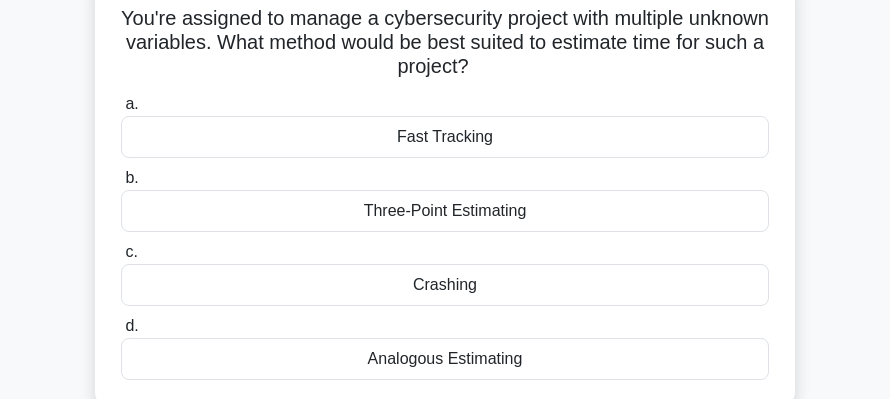 scroll, scrollTop: 133, scrollLeft: 0, axis: vertical 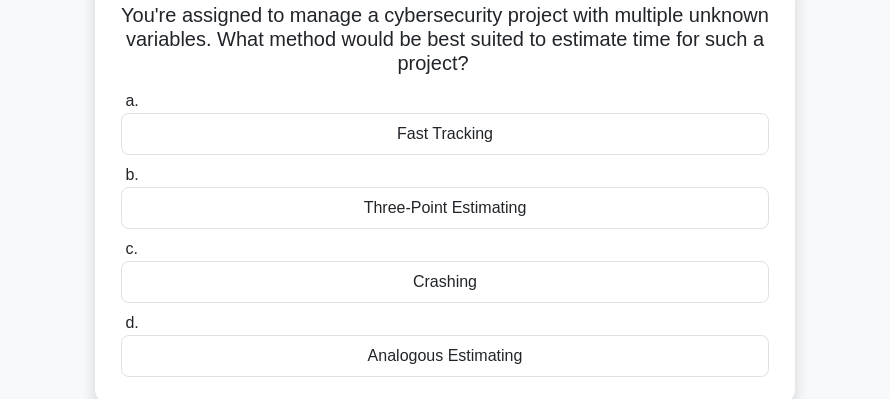 click on "Three-Point Estimating" at bounding box center [445, 208] 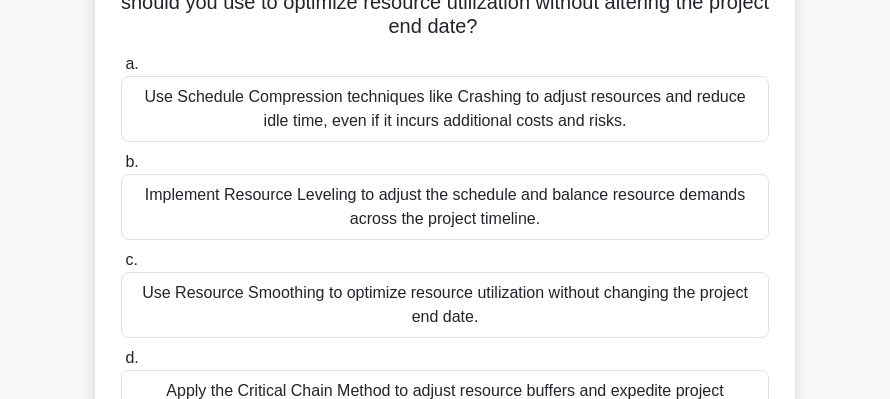 scroll, scrollTop: 333, scrollLeft: 0, axis: vertical 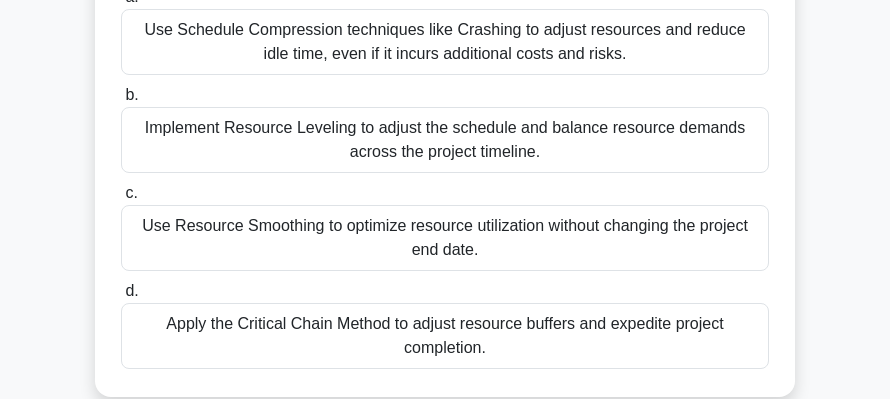 click on "Use Resource Smoothing to optimize resource utilization without changing the project end date." at bounding box center [445, 238] 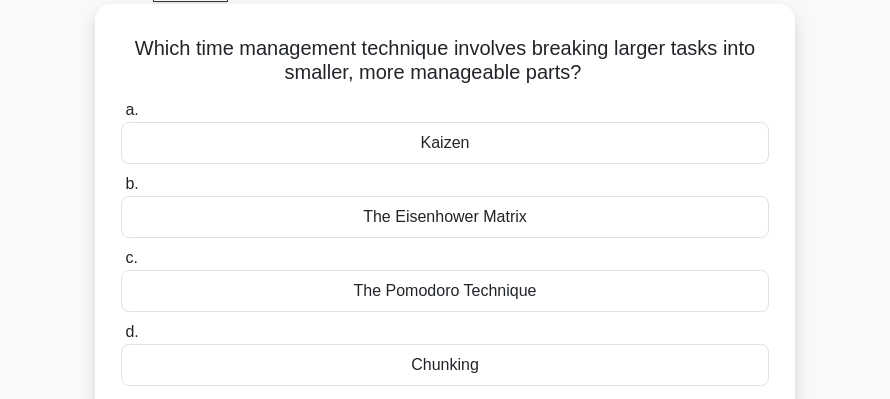 scroll, scrollTop: 133, scrollLeft: 0, axis: vertical 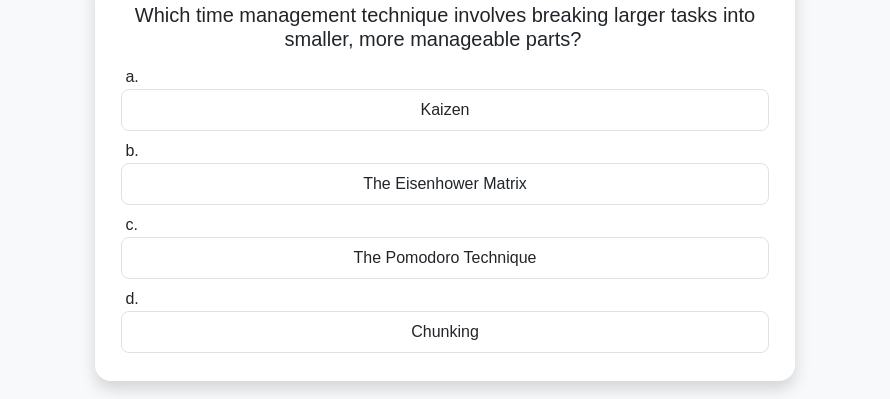 click on "Chunking" at bounding box center [445, 332] 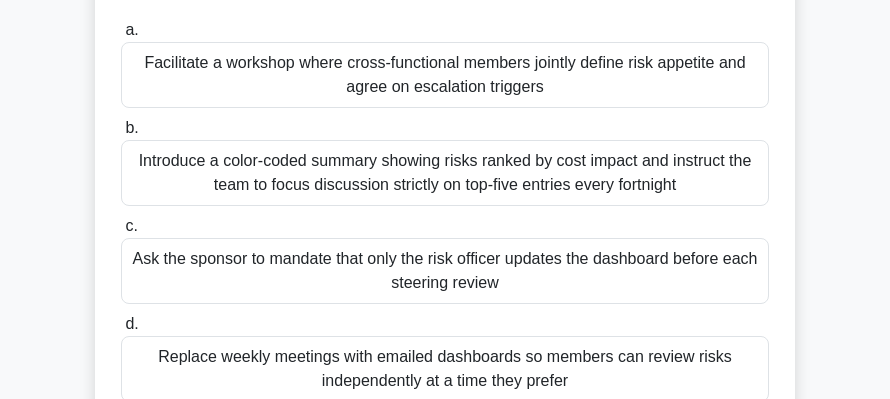 scroll, scrollTop: 200, scrollLeft: 0, axis: vertical 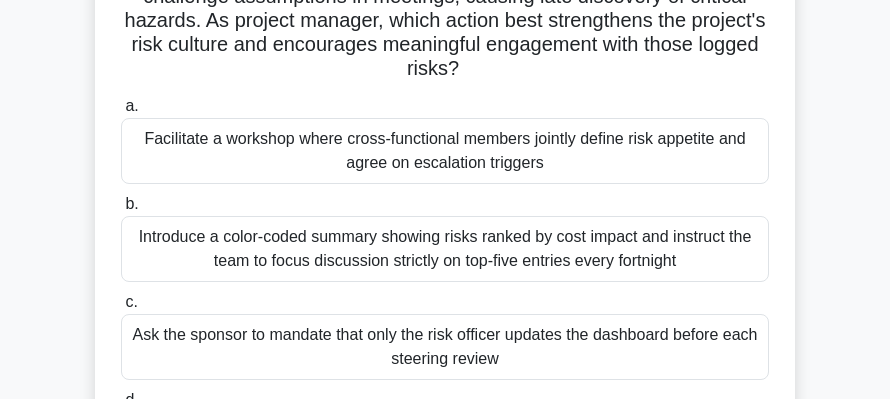 click on "Facilitate a workshop where cross-functional members jointly define risk appetite and agree on escalation triggers" at bounding box center [445, 151] 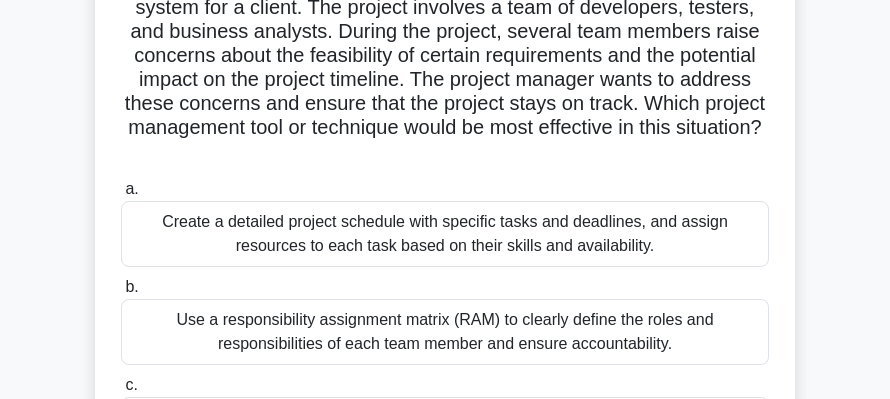 scroll, scrollTop: 200, scrollLeft: 0, axis: vertical 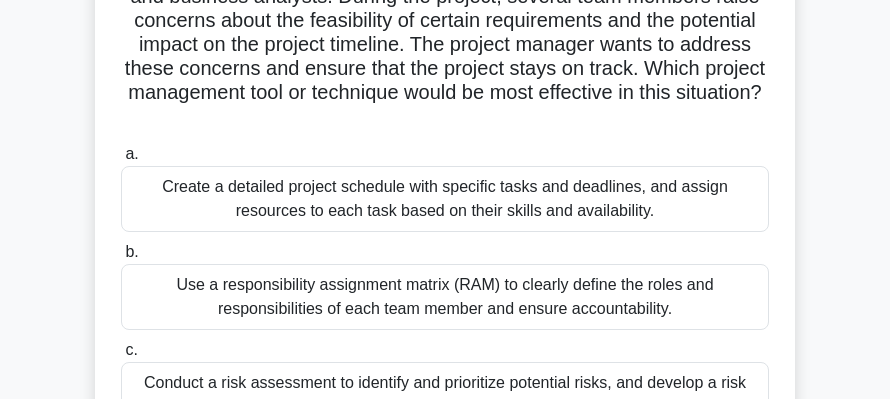 click on "Use a responsibility assignment matrix (RAM) to clearly define the roles and responsibilities of each team member and ensure accountability." at bounding box center [445, 297] 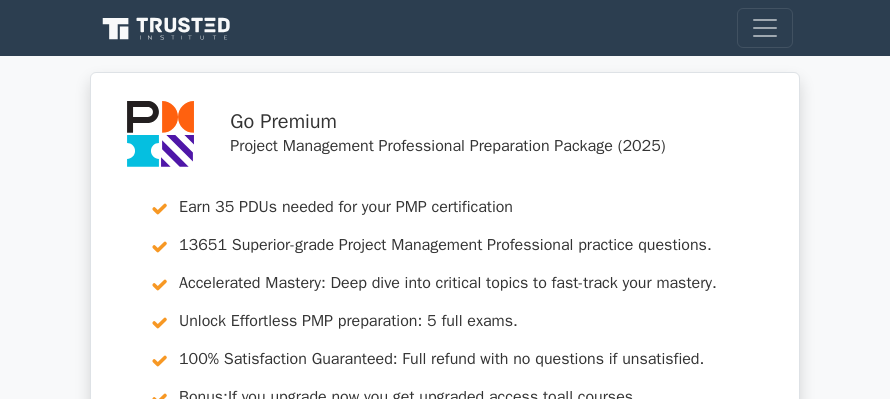 scroll, scrollTop: 333, scrollLeft: 0, axis: vertical 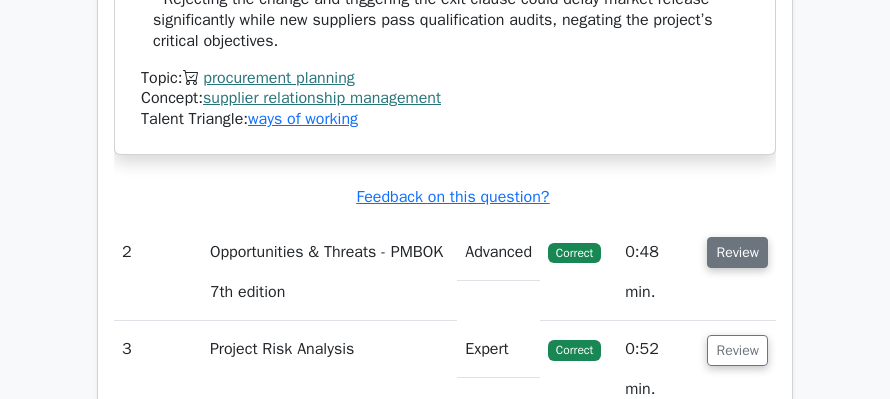 click on "Review" at bounding box center [737, 252] 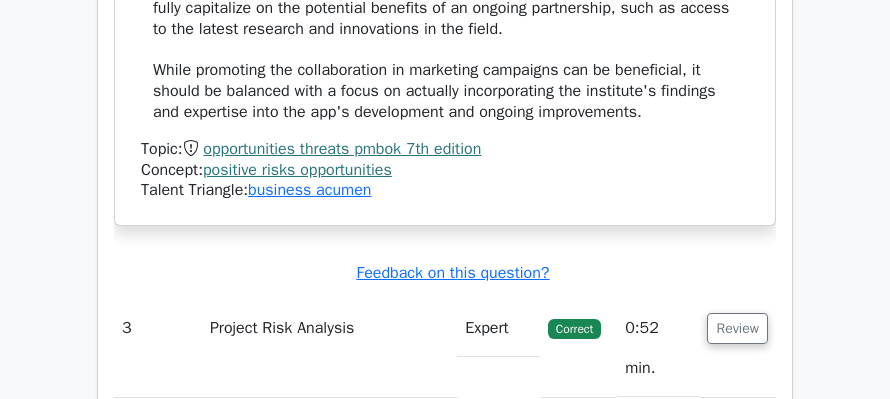 scroll, scrollTop: 4066, scrollLeft: 0, axis: vertical 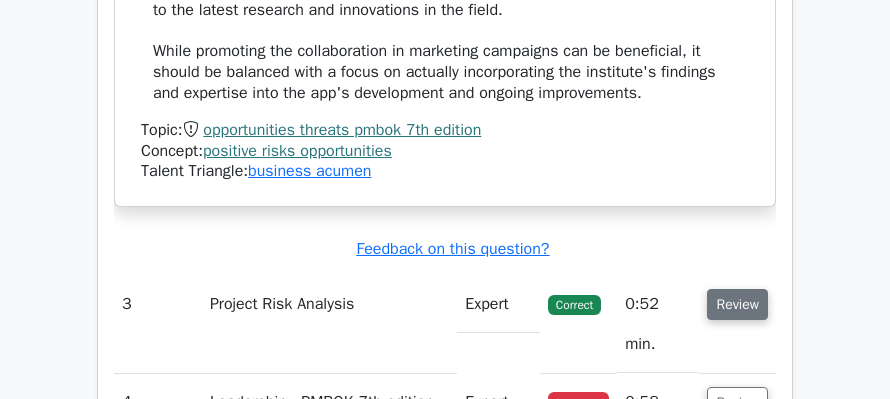 click on "Review" at bounding box center (737, 304) 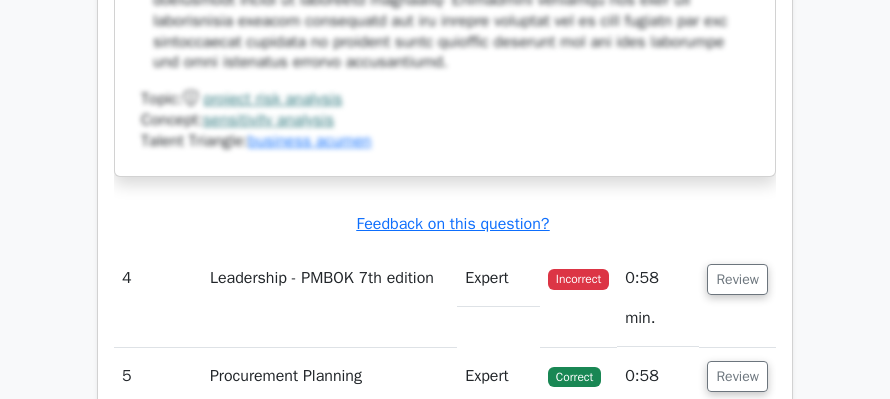 scroll, scrollTop: 5333, scrollLeft: 0, axis: vertical 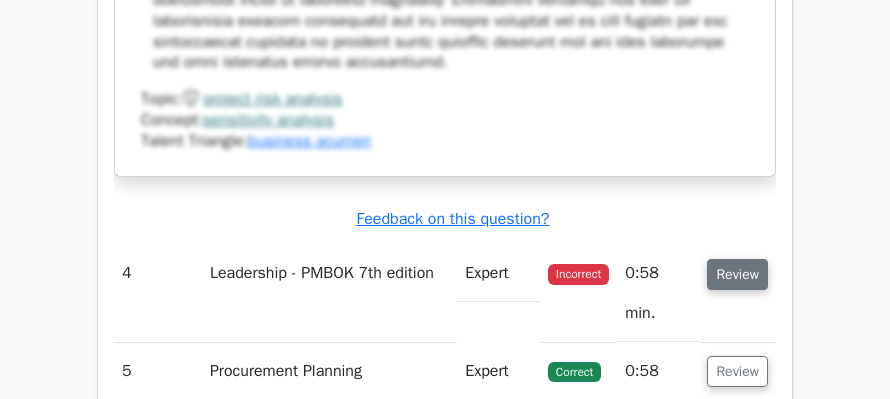 click on "Review" at bounding box center (737, 274) 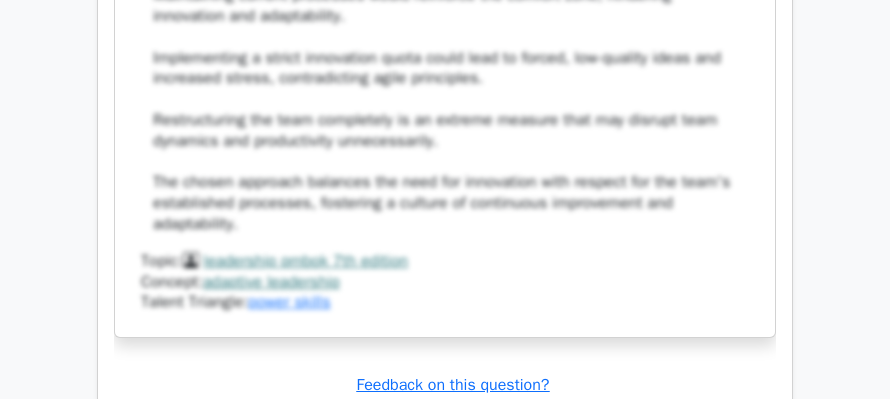 scroll, scrollTop: 6400, scrollLeft: 0, axis: vertical 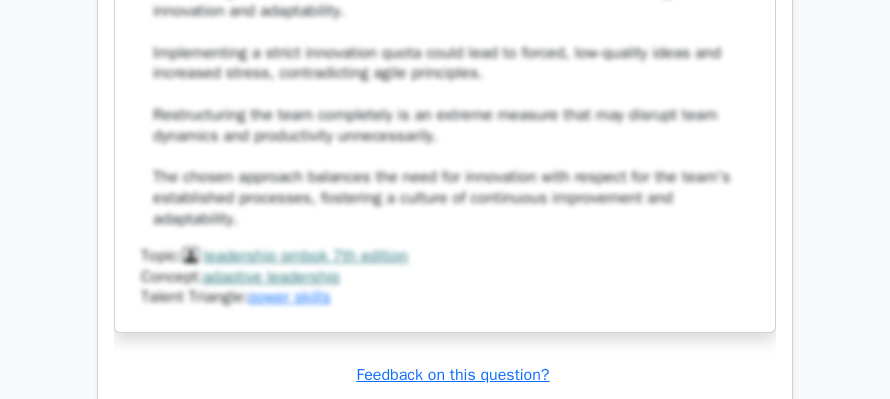 click on "Review" at bounding box center [737, 430] 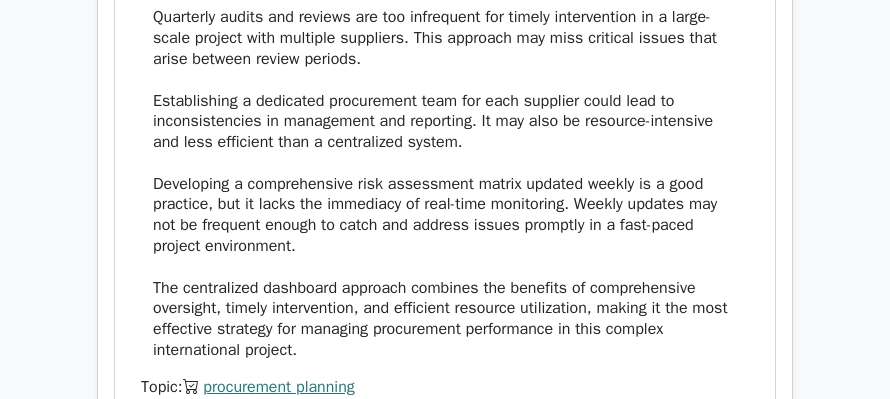 scroll, scrollTop: 7933, scrollLeft: 0, axis: vertical 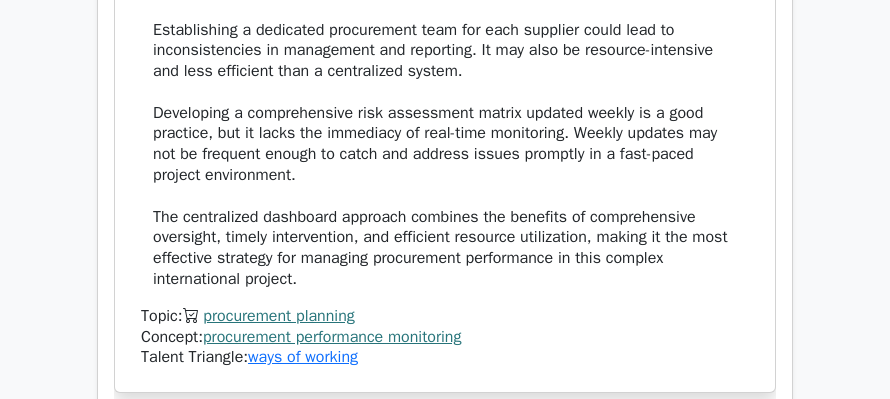 click on "Review" at bounding box center (737, 490) 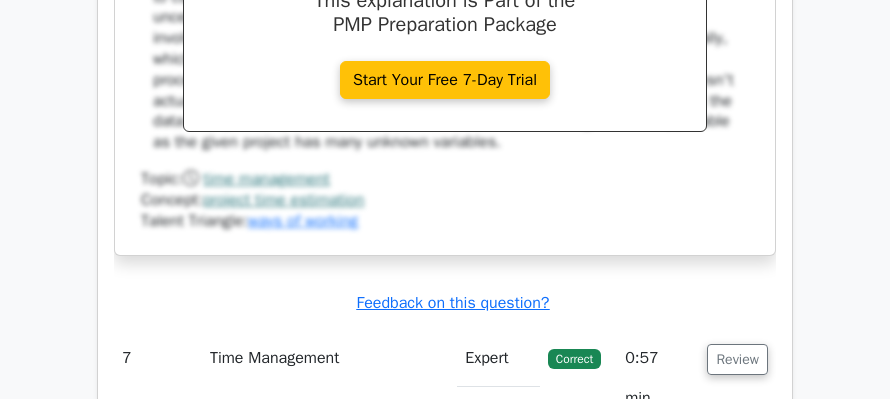 scroll, scrollTop: 9066, scrollLeft: 0, axis: vertical 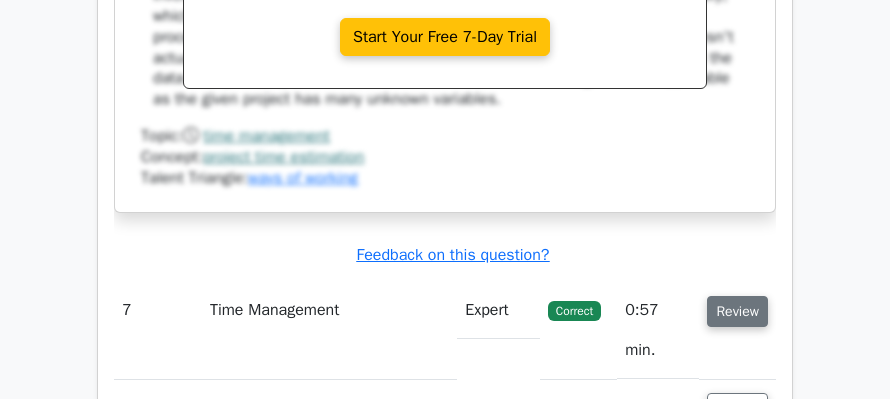 click on "Review" at bounding box center [737, 311] 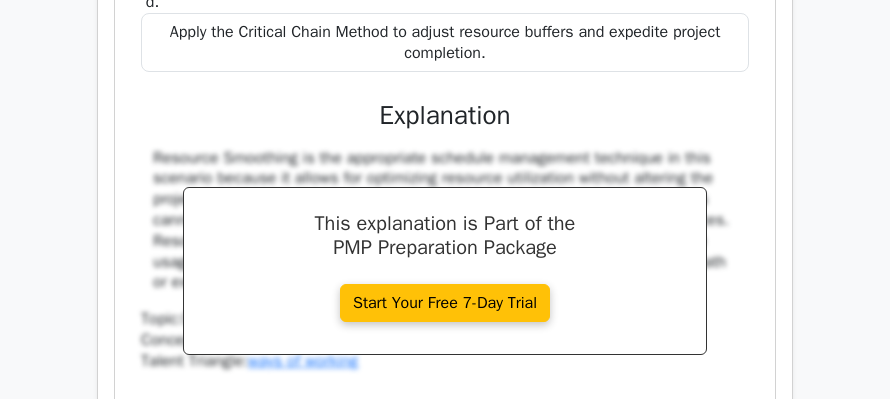 scroll, scrollTop: 10000, scrollLeft: 0, axis: vertical 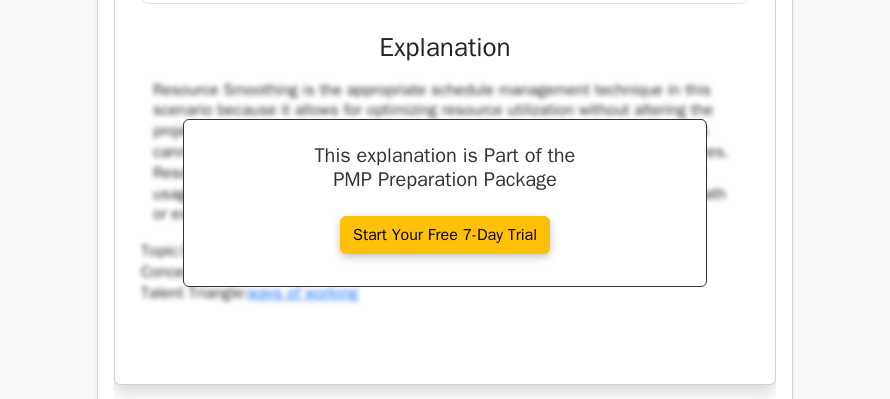 click on "Review" at bounding box center (737, 482) 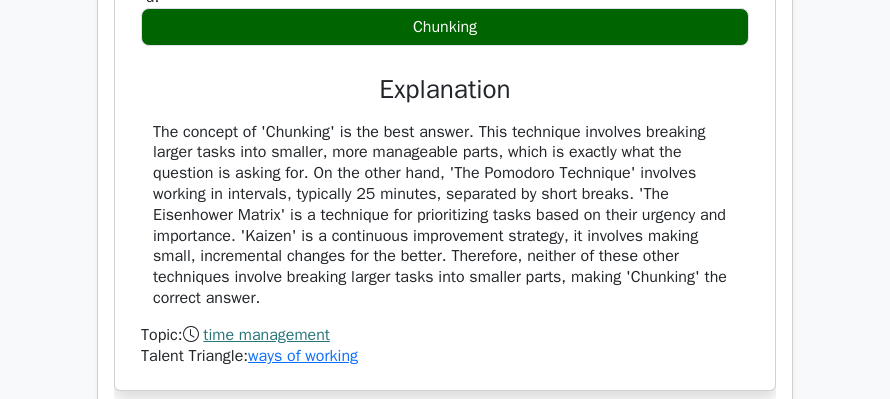scroll, scrollTop: 10866, scrollLeft: 0, axis: vertical 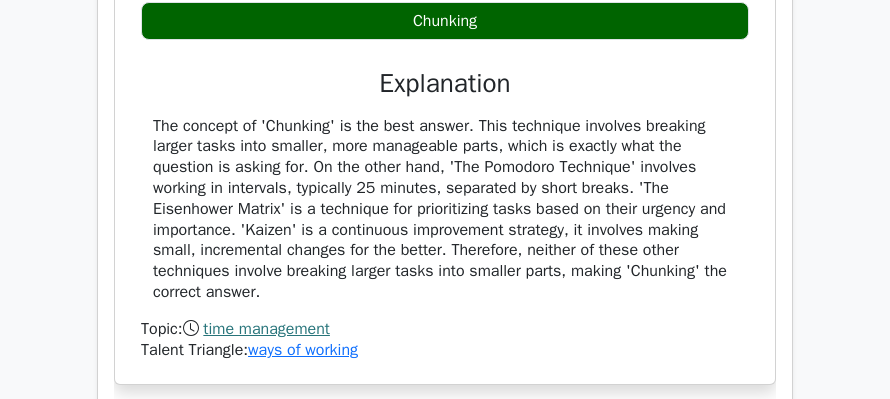 click on "Review" at bounding box center [737, 483] 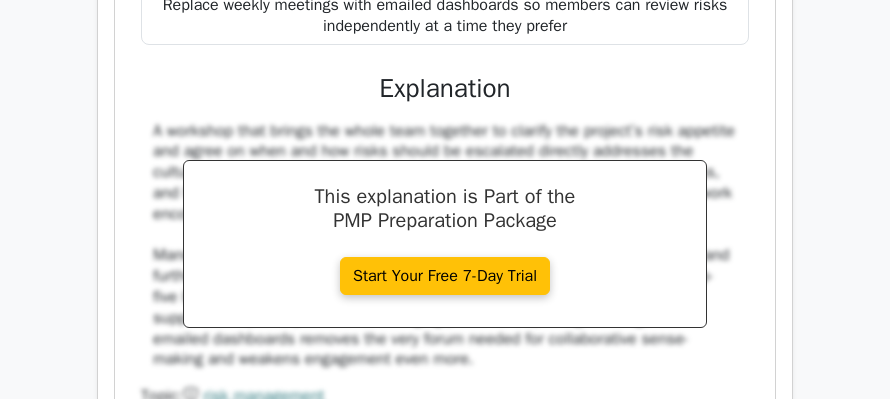 scroll, scrollTop: 11933, scrollLeft: 0, axis: vertical 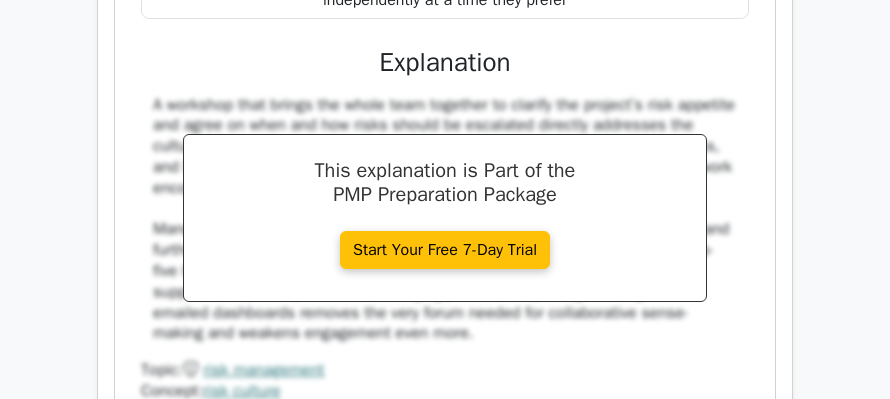 click on "Review" at bounding box center (737, 545) 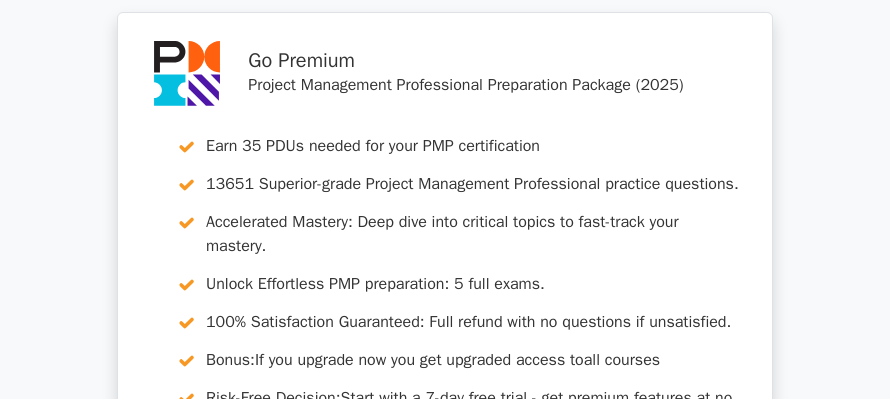 scroll, scrollTop: 14088, scrollLeft: 0, axis: vertical 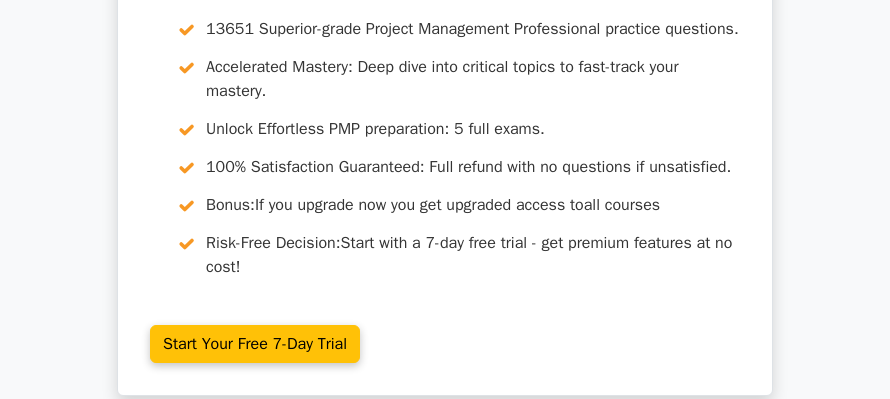 click on "Continue practicing" at bounding box center (370, 487) 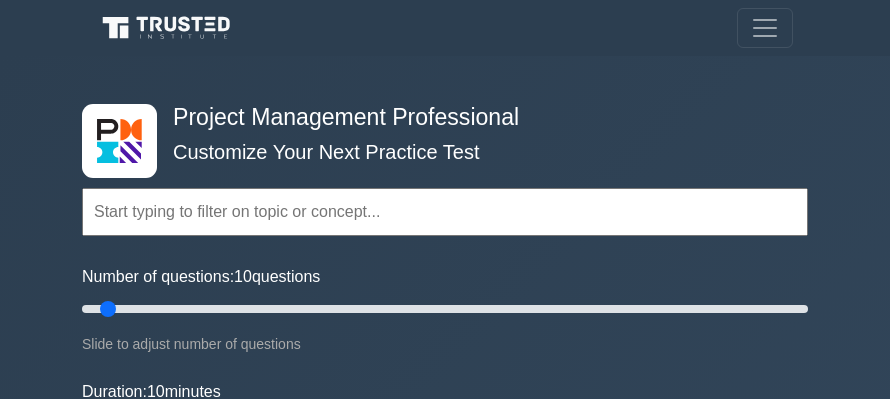 scroll, scrollTop: 333, scrollLeft: 0, axis: vertical 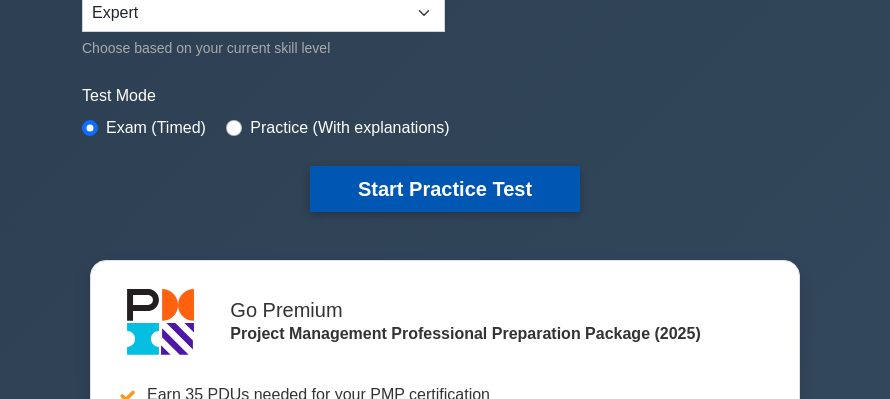 click on "Start Practice Test" at bounding box center [445, 189] 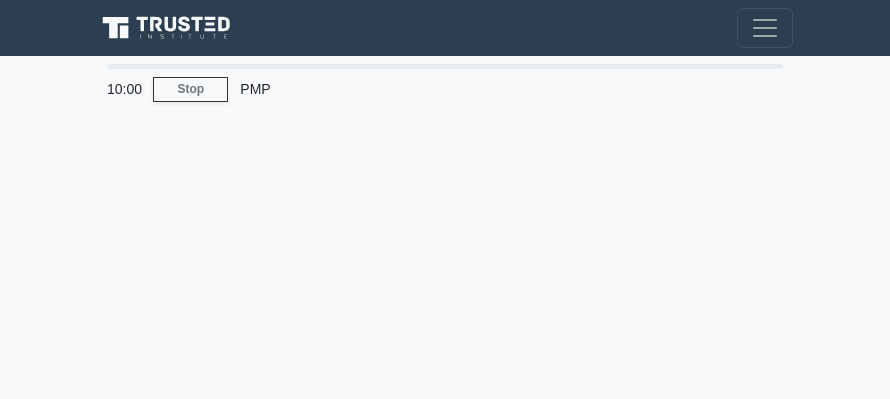 scroll, scrollTop: 0, scrollLeft: 0, axis: both 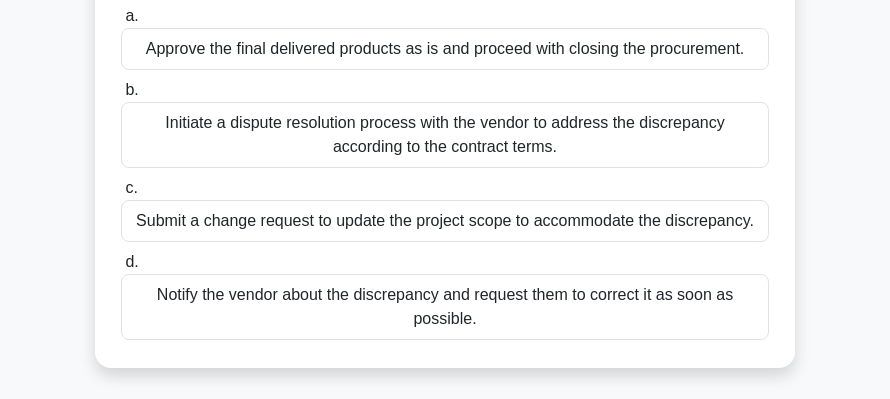 click on "Notify the vendor about the discrepancy and request them to correct it as soon as possible." at bounding box center (445, 307) 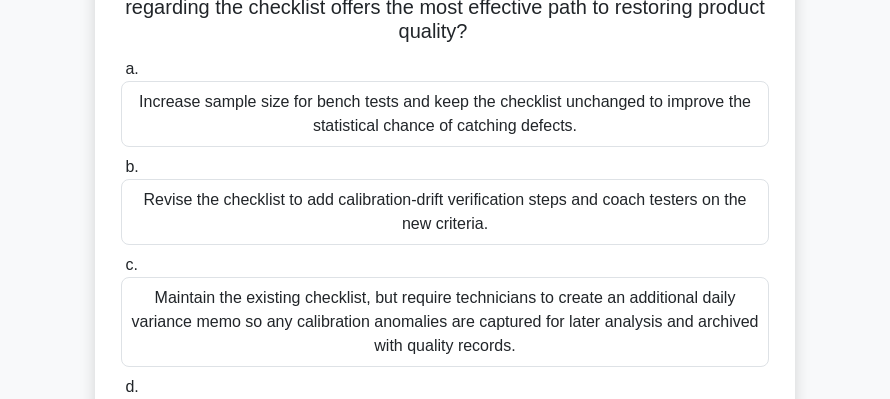 scroll, scrollTop: 266, scrollLeft: 0, axis: vertical 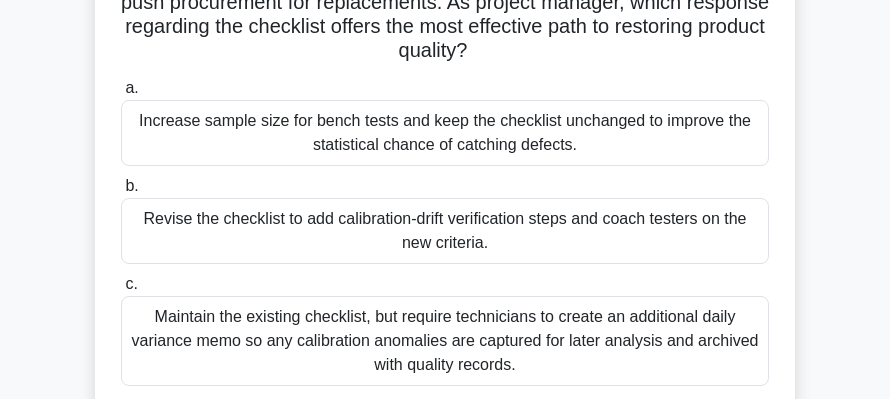 click on "Revise the checklist to add calibration-drift verification steps and coach testers on the new criteria." at bounding box center [445, 231] 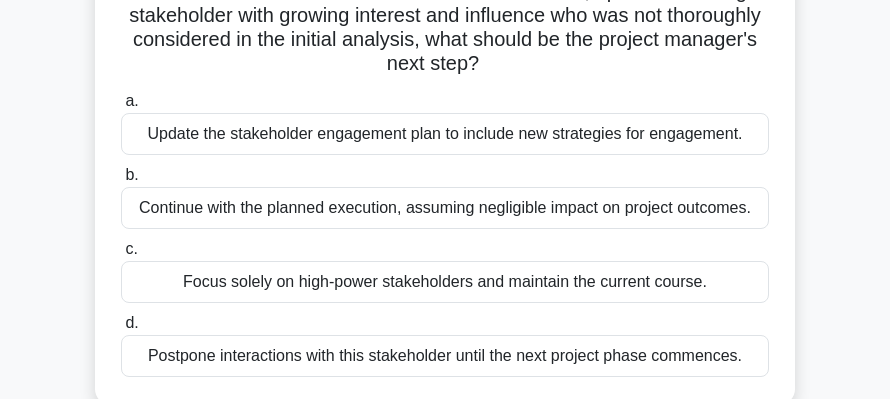 scroll, scrollTop: 200, scrollLeft: 0, axis: vertical 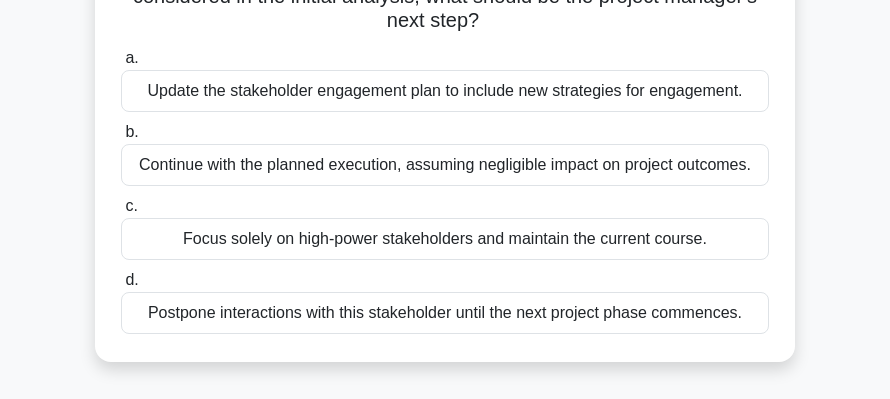 click on "Update the stakeholder engagement plan to include new strategies for engagement." at bounding box center [445, 91] 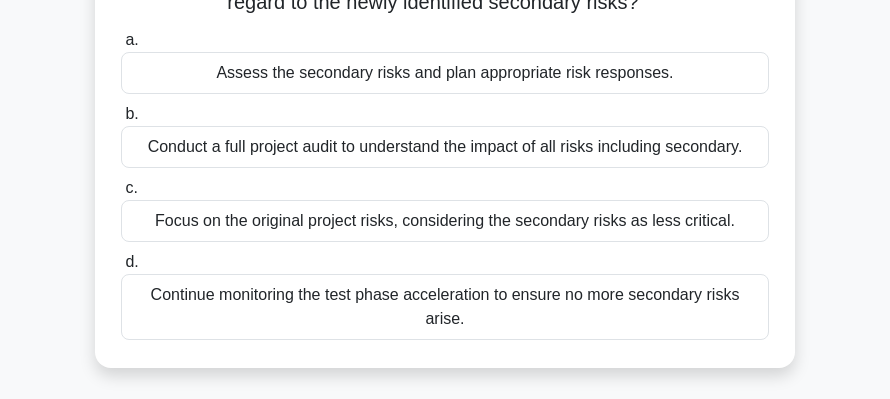 scroll, scrollTop: 200, scrollLeft: 0, axis: vertical 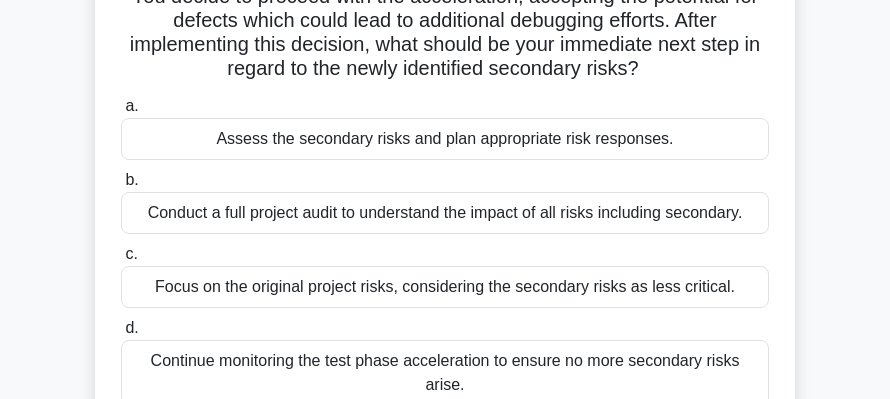 click on "Assess the secondary risks and plan appropriate risk responses." at bounding box center (445, 139) 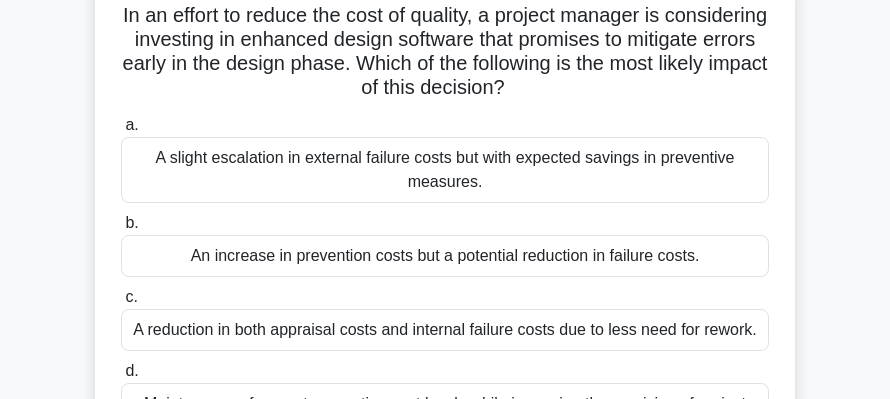 scroll, scrollTop: 200, scrollLeft: 0, axis: vertical 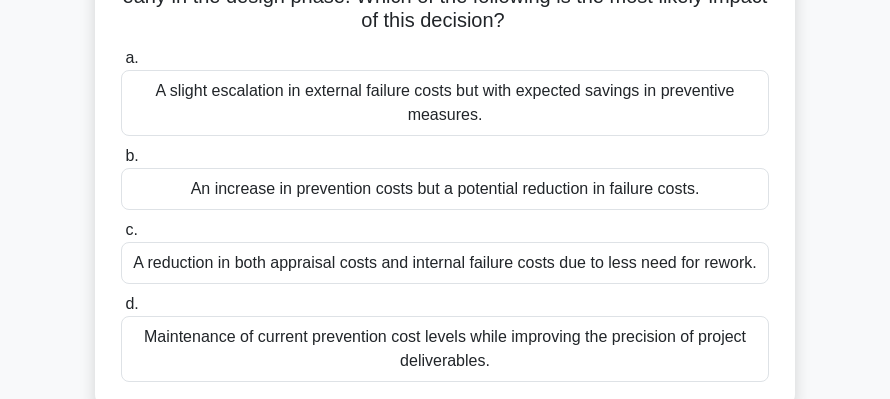 click on "An increase in prevention costs but a potential reduction in failure costs." at bounding box center (445, 189) 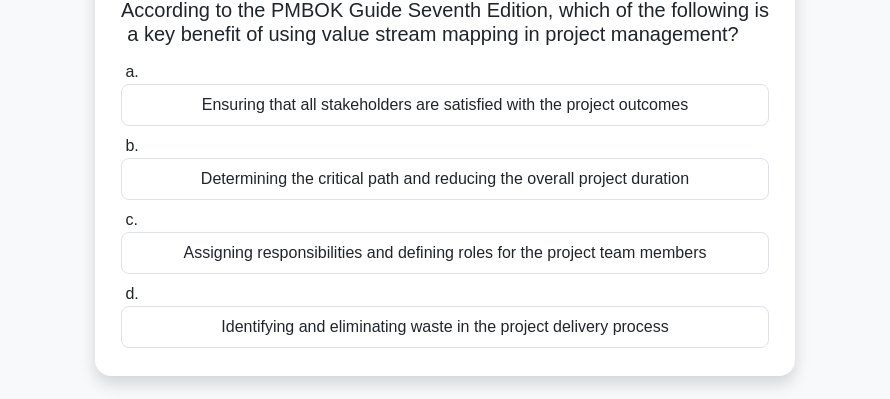 scroll, scrollTop: 133, scrollLeft: 0, axis: vertical 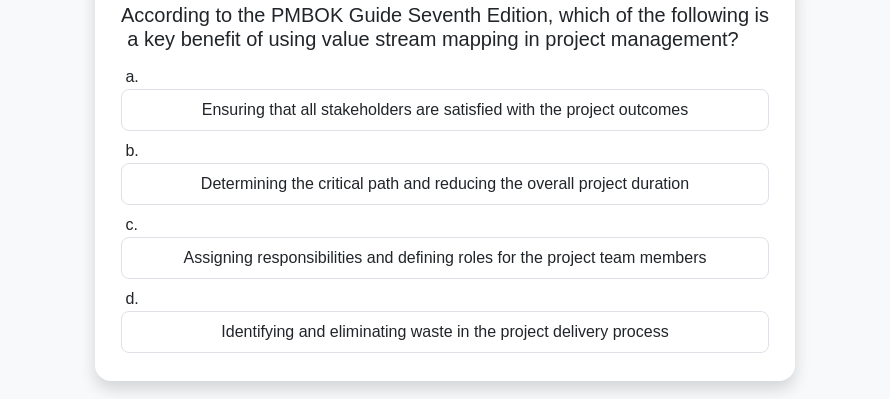 click on "Identifying and eliminating waste in the project delivery process" at bounding box center [445, 332] 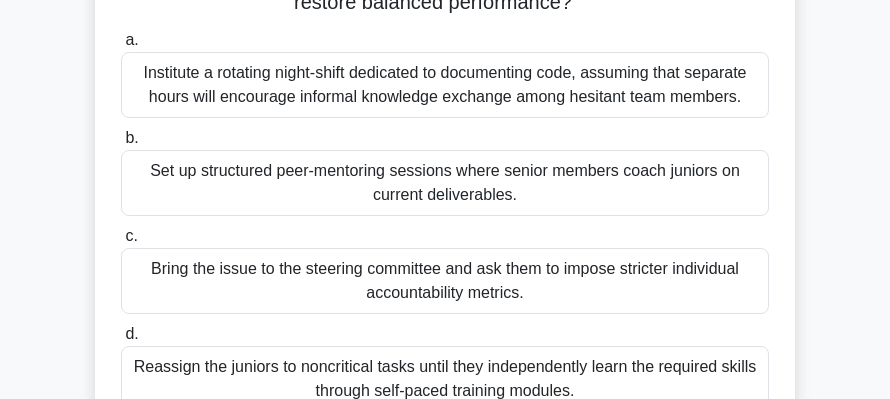 scroll, scrollTop: 266, scrollLeft: 0, axis: vertical 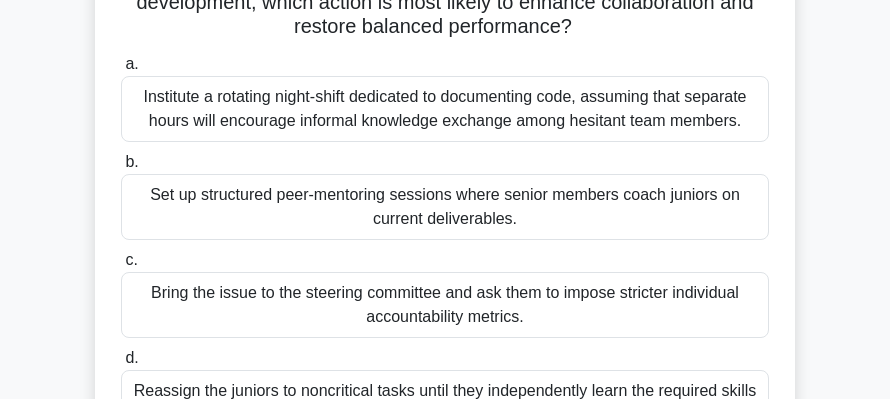 click on "Set up structured peer-mentoring sessions where senior members coach juniors on current deliverables." at bounding box center (445, 207) 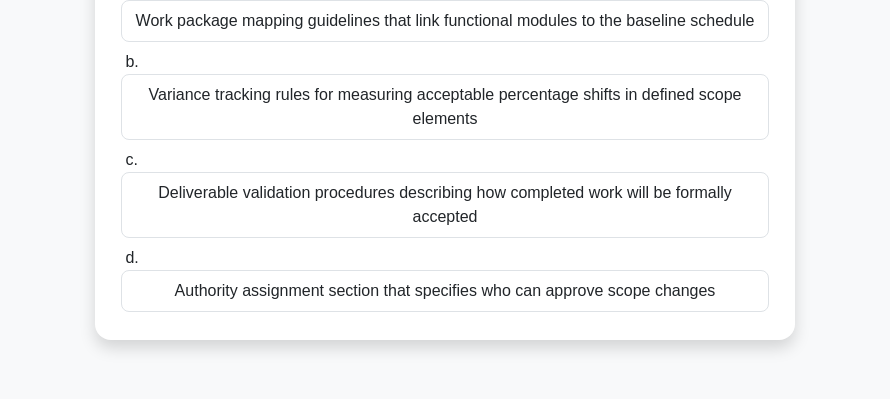 scroll, scrollTop: 400, scrollLeft: 0, axis: vertical 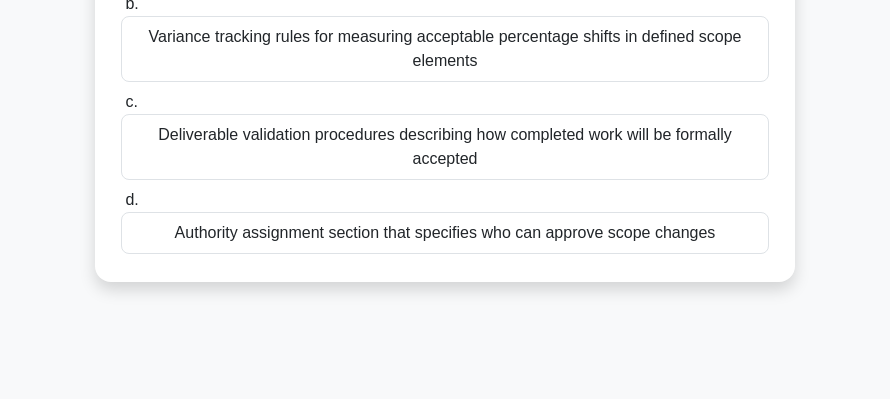 click on "Authority assignment section that specifies who can approve scope changes" at bounding box center [445, 233] 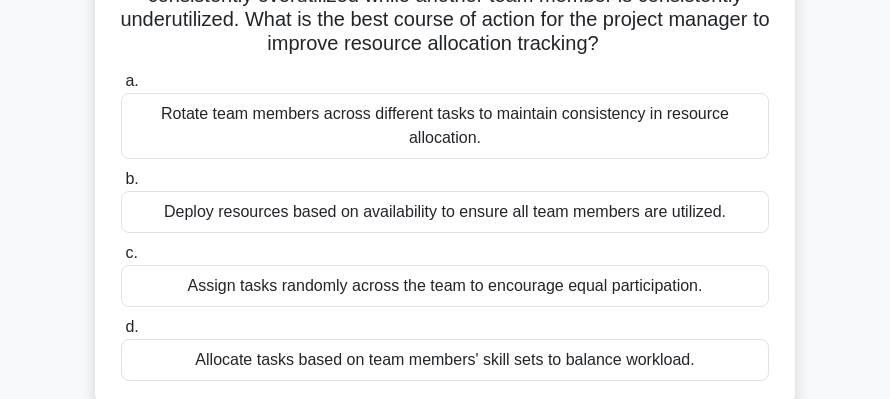 scroll, scrollTop: 200, scrollLeft: 0, axis: vertical 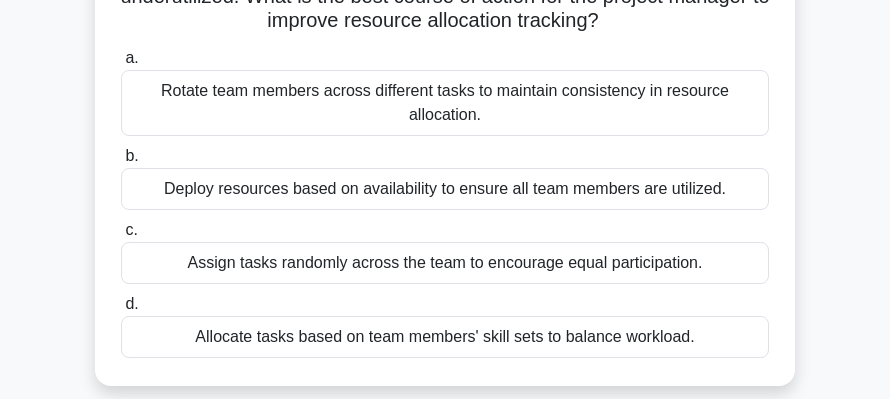 click on "Deploy resources based on availability to ensure all team members are utilized." at bounding box center (445, 189) 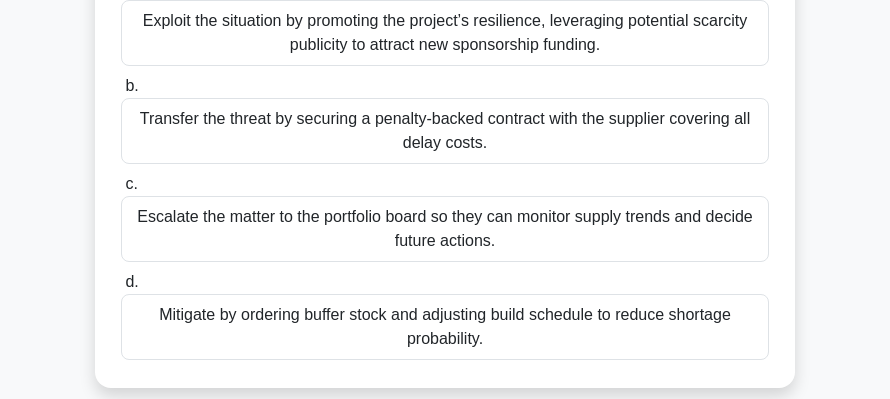 scroll, scrollTop: 333, scrollLeft: 0, axis: vertical 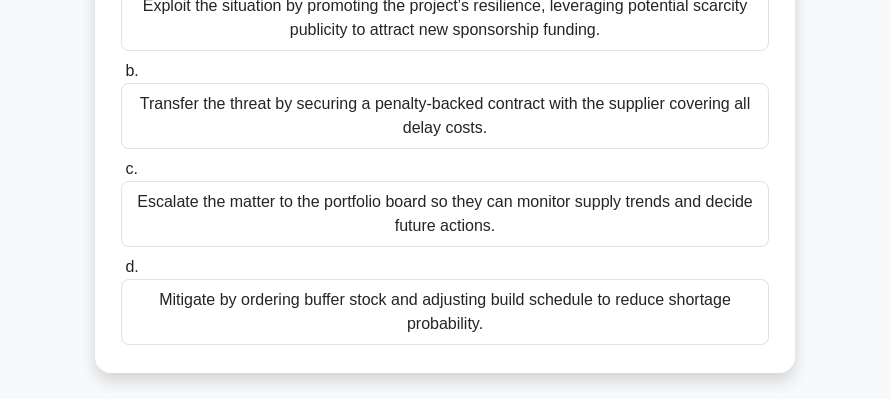click on "Mitigate by ordering buffer stock and adjusting build schedule to reduce shortage probability." at bounding box center (445, 312) 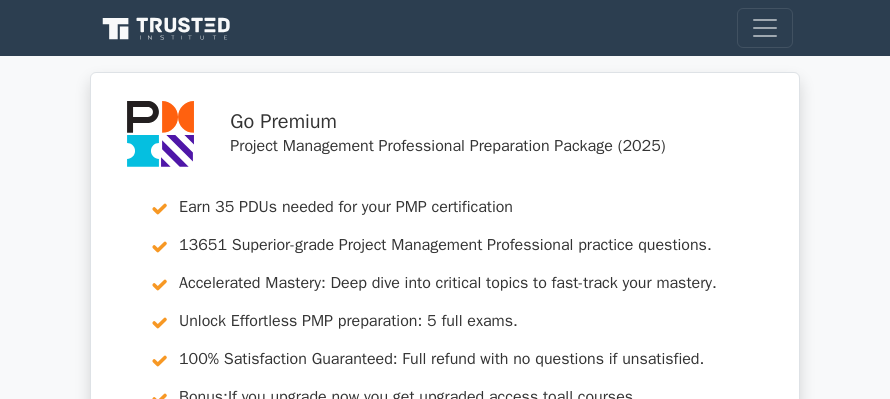 scroll, scrollTop: 333, scrollLeft: 0, axis: vertical 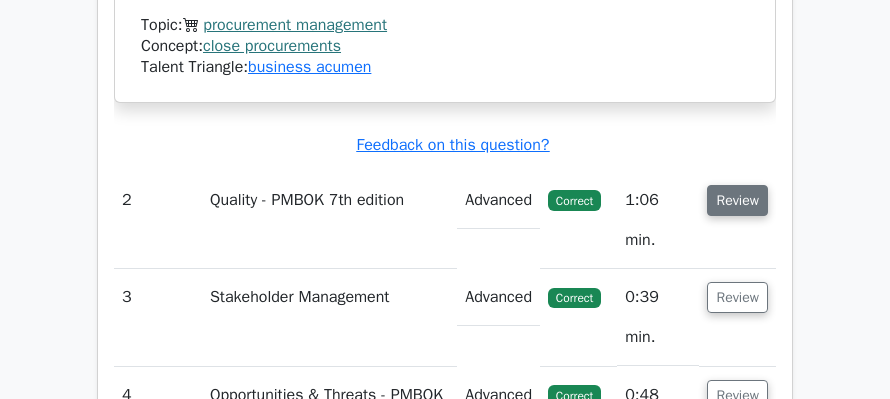 click on "Review" at bounding box center (737, 200) 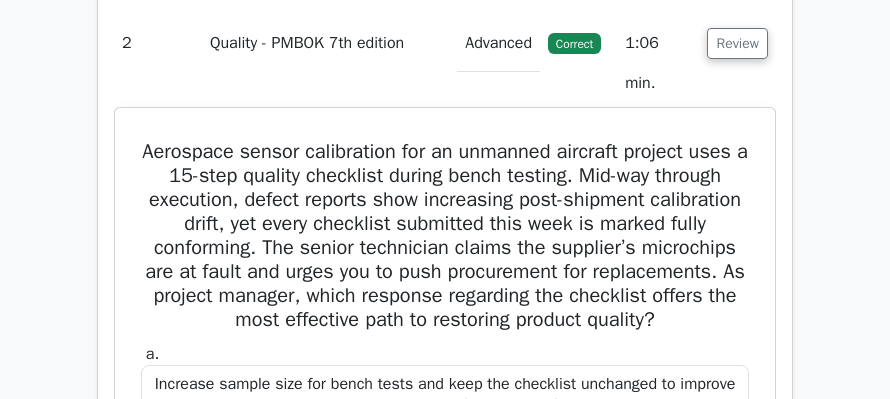 scroll, scrollTop: 3066, scrollLeft: 0, axis: vertical 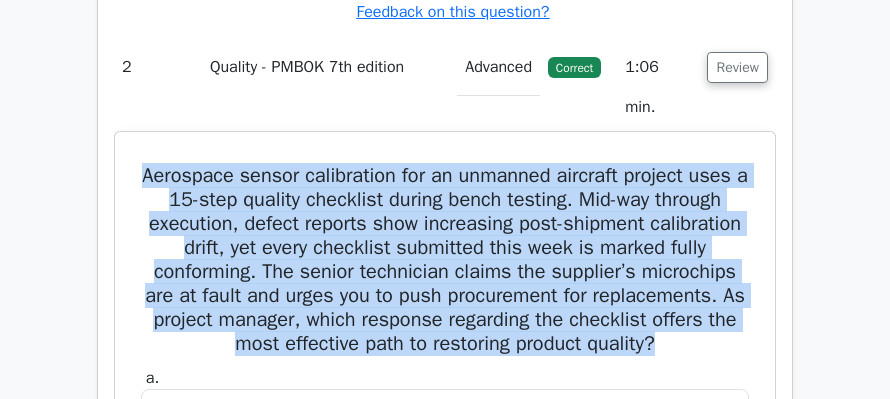 drag, startPoint x: 144, startPoint y: 90, endPoint x: 725, endPoint y: 281, distance: 611.5897 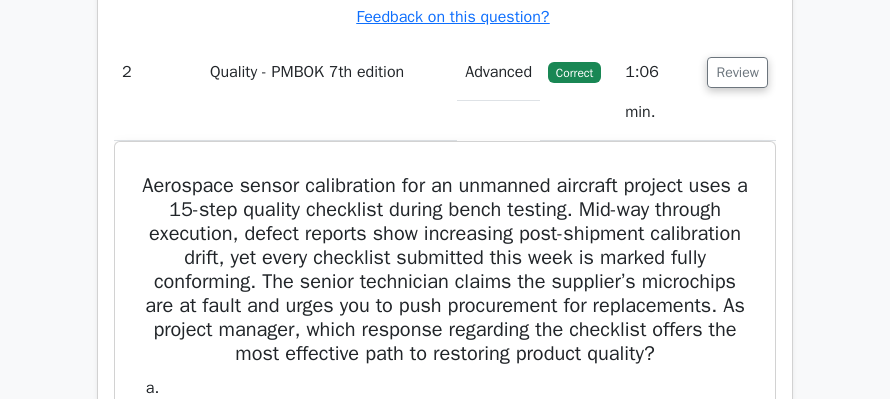 click on "Go Premium
Project Management Professional Preparation Package (2025)
Earn 35 PDUs needed for your PMP certification
13651 Superior-grade  Project Management Professional practice questions.
Accelerated Mastery: Deep dive into critical topics to fast-track your mastery.
Unlock Effortless PMP preparation: 5 full exams.
100% Satisfaction Guaranteed: Full refund with no questions if unsatisfied.
Bonus: all courses" at bounding box center (445, -52) 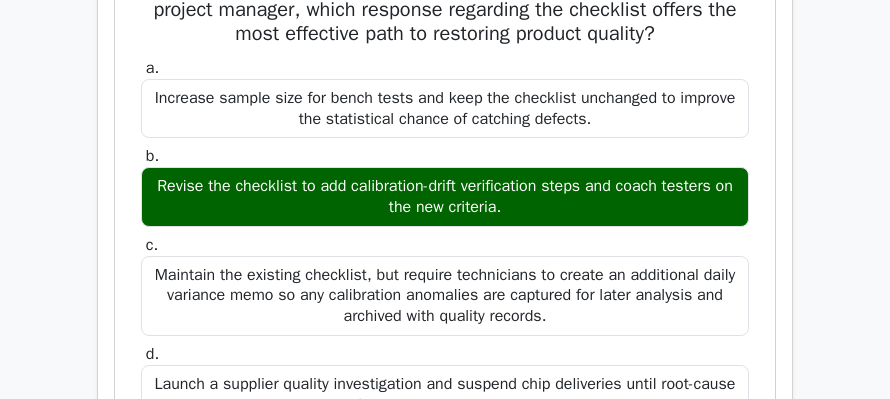 scroll, scrollTop: 3400, scrollLeft: 0, axis: vertical 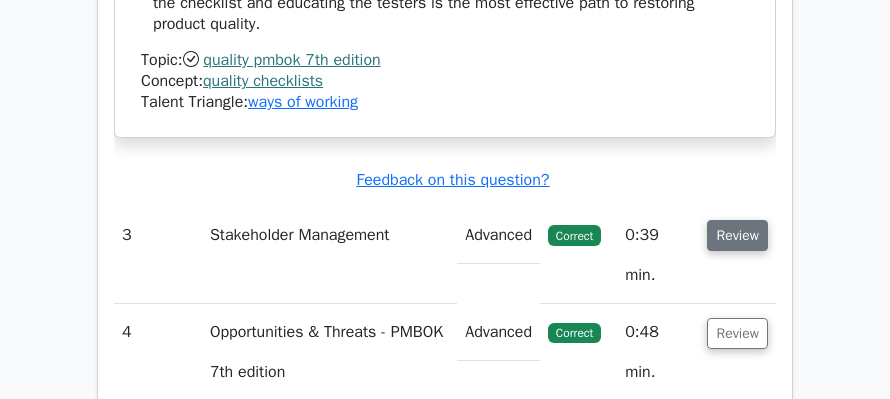 click on "Review" at bounding box center [737, 235] 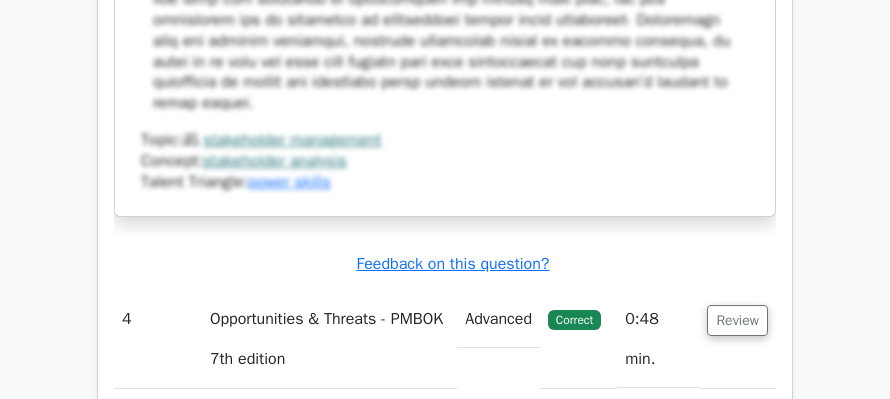 scroll, scrollTop: 5246, scrollLeft: 0, axis: vertical 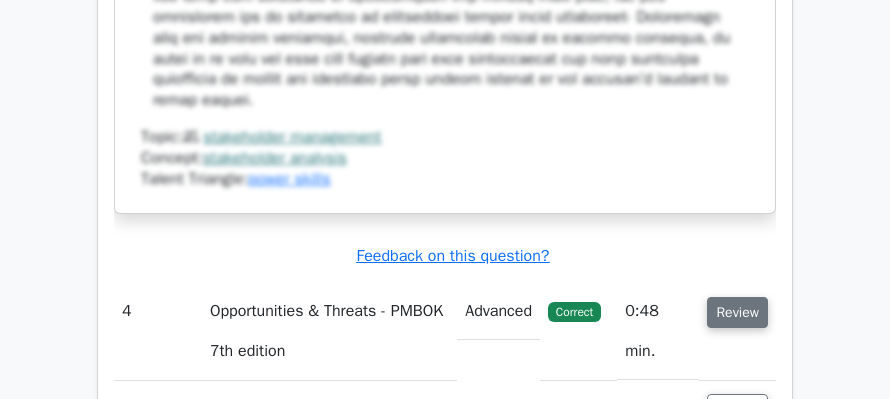 click on "Review" at bounding box center (737, 312) 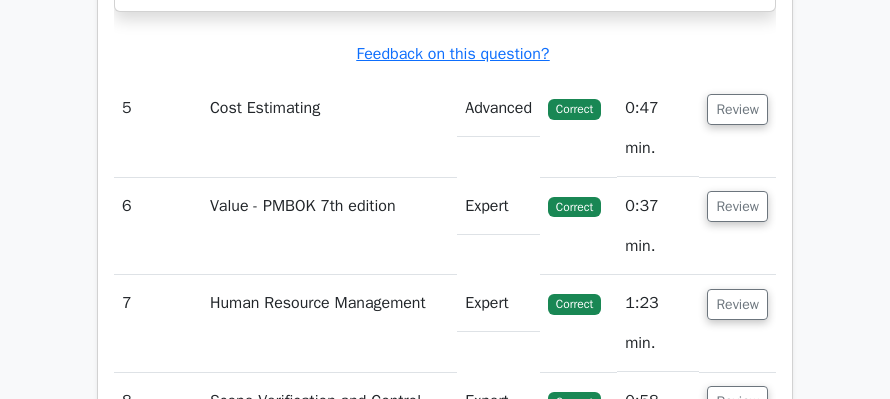 scroll, scrollTop: 6579, scrollLeft: 0, axis: vertical 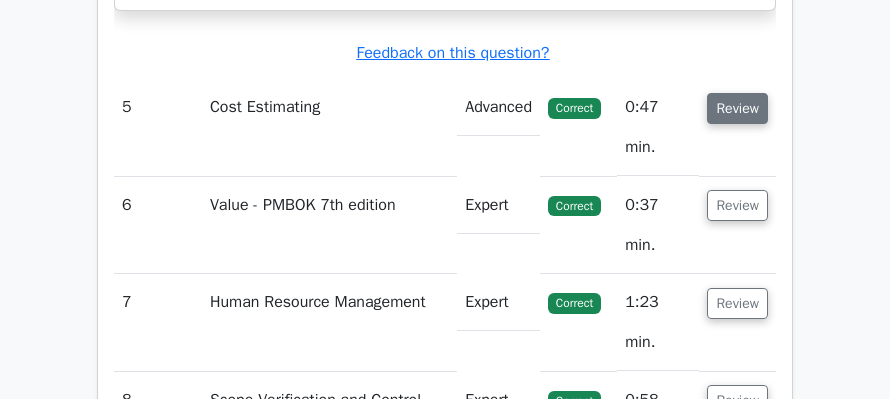 click on "Review" at bounding box center [737, 108] 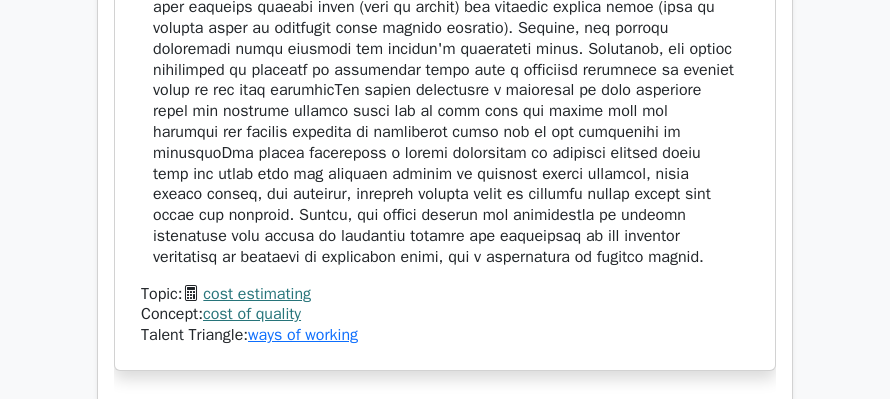 scroll, scrollTop: 7512, scrollLeft: 0, axis: vertical 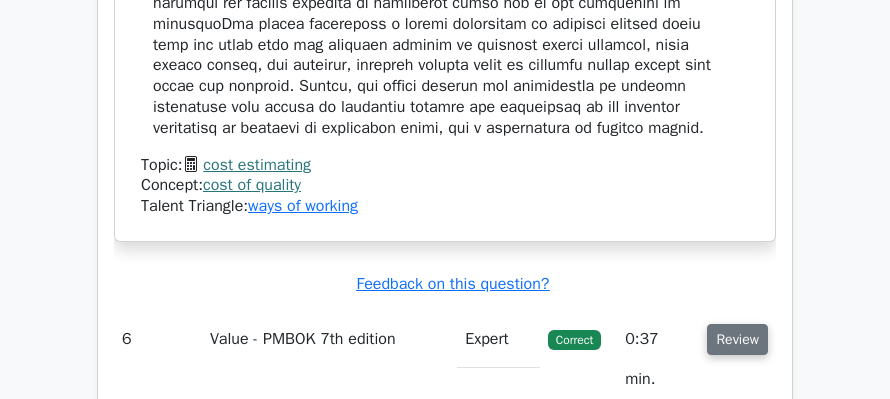 click on "Review" at bounding box center (737, 339) 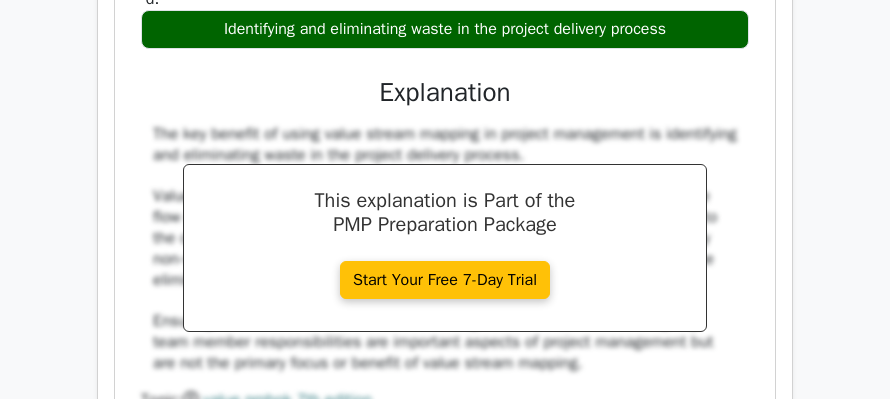 scroll, scrollTop: 8446, scrollLeft: 0, axis: vertical 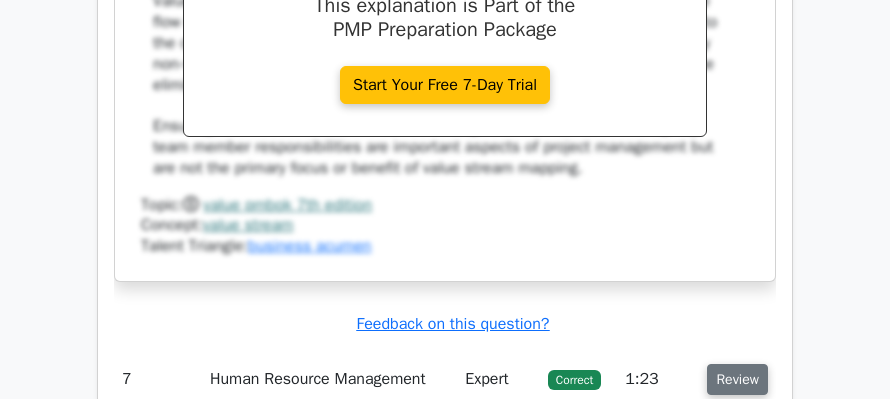 click on "Review" at bounding box center (737, 379) 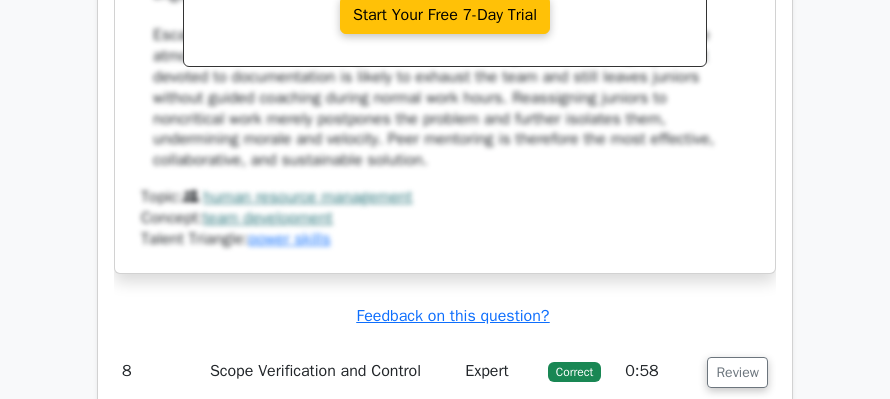 scroll, scrollTop: 9712, scrollLeft: 0, axis: vertical 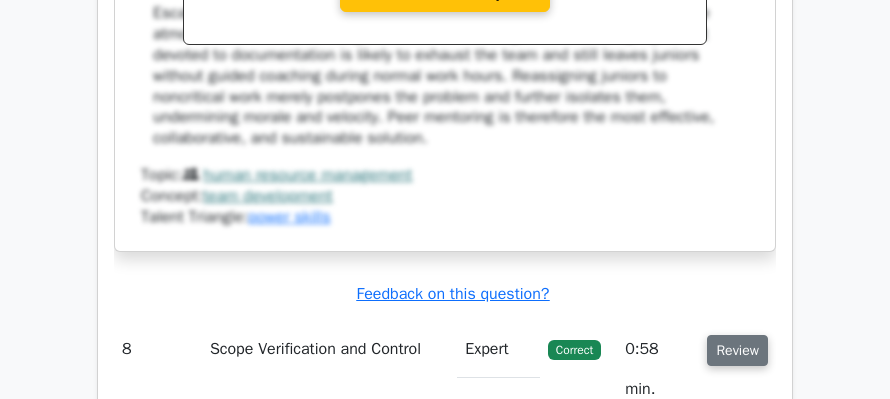 click on "Review" at bounding box center [737, 350] 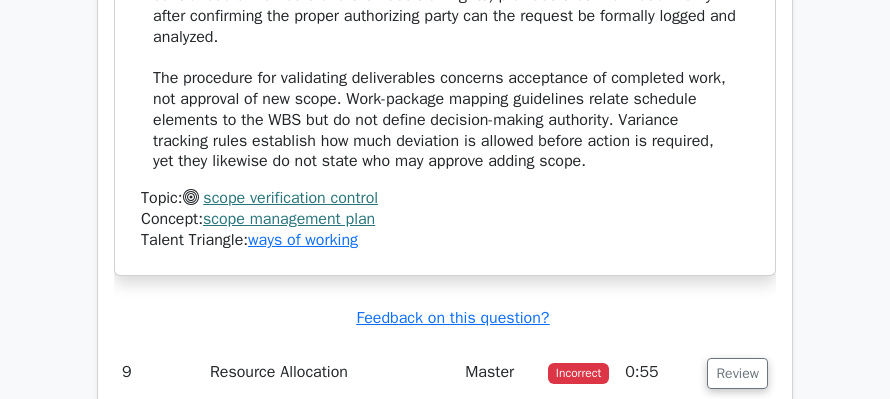 scroll, scrollTop: 10846, scrollLeft: 0, axis: vertical 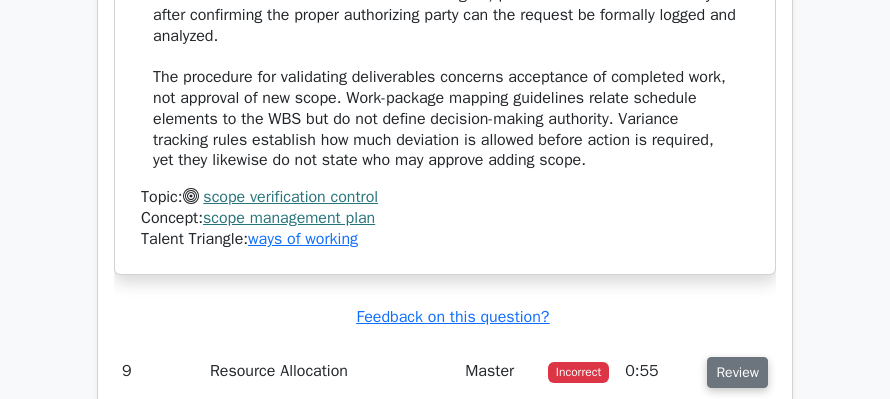 click on "Review" at bounding box center (737, 372) 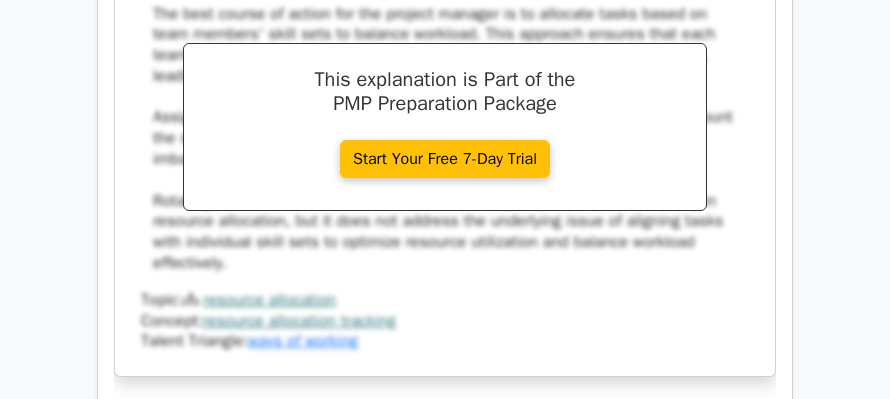 scroll, scrollTop: 11779, scrollLeft: 0, axis: vertical 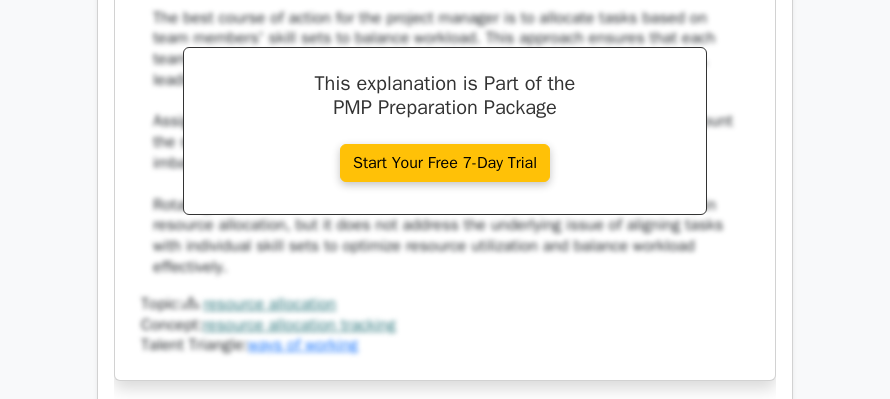 click on "Review" at bounding box center (737, 478) 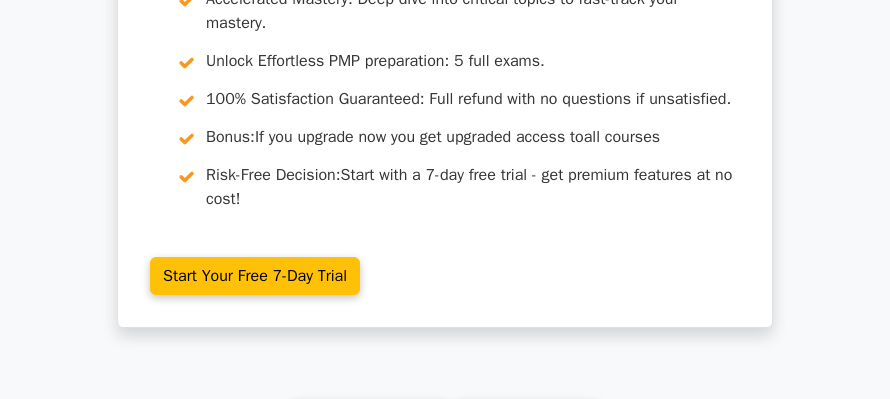 scroll, scrollTop: 13726, scrollLeft: 0, axis: vertical 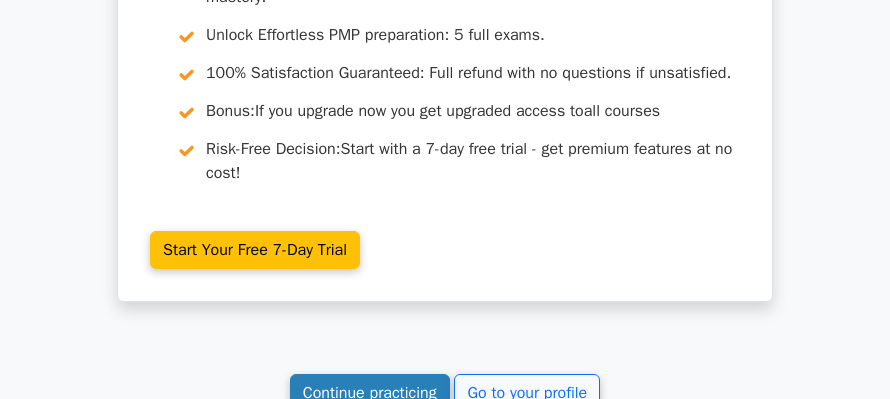 click on "Continue practicing" at bounding box center [370, 393] 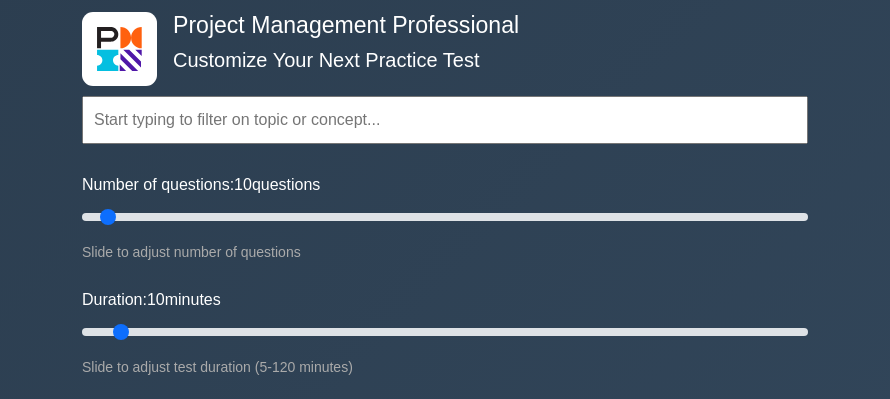 scroll, scrollTop: 133, scrollLeft: 0, axis: vertical 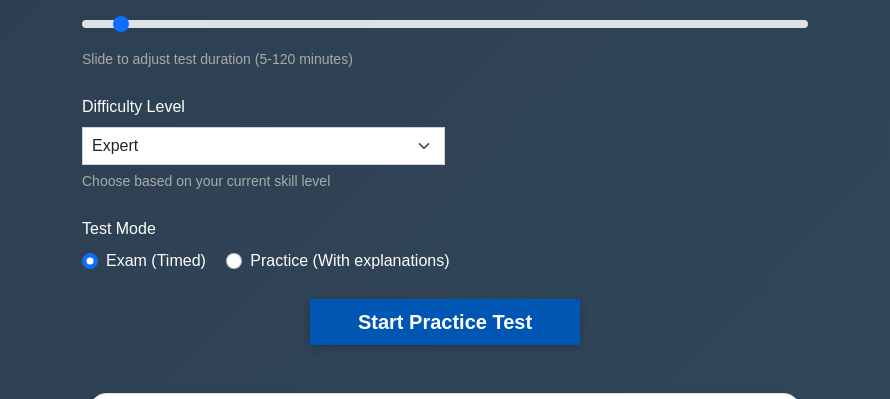 click on "Start Practice Test" at bounding box center (445, 322) 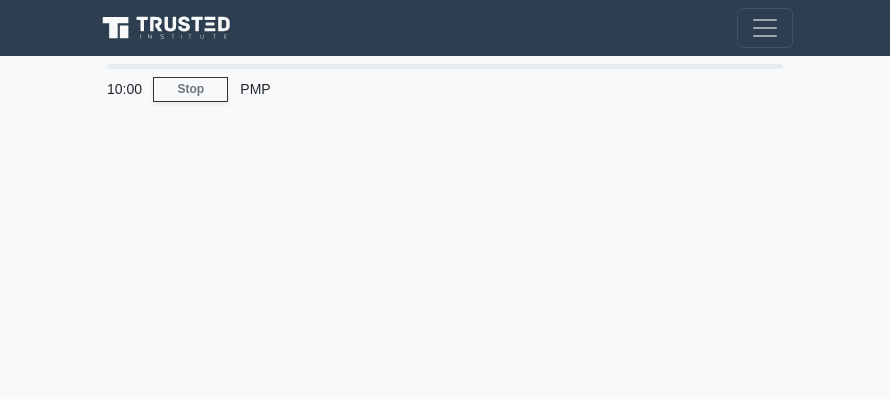 scroll, scrollTop: 0, scrollLeft: 0, axis: both 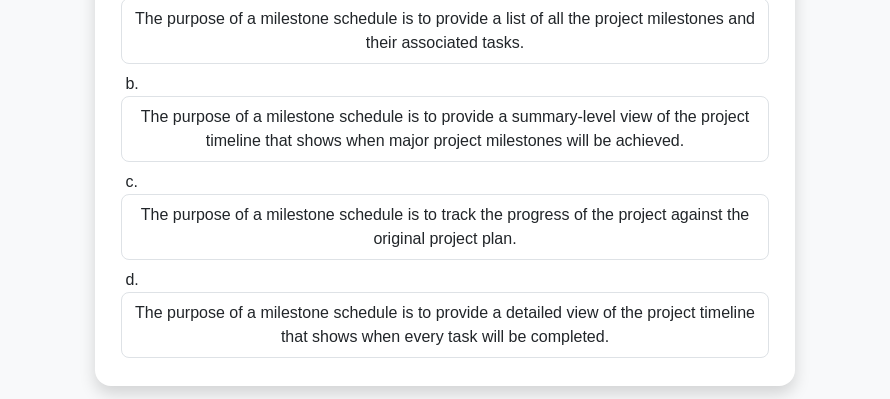 click on "The purpose of a milestone schedule is to provide a summary-level view of the project timeline that shows when major project milestones will be achieved." at bounding box center [445, 129] 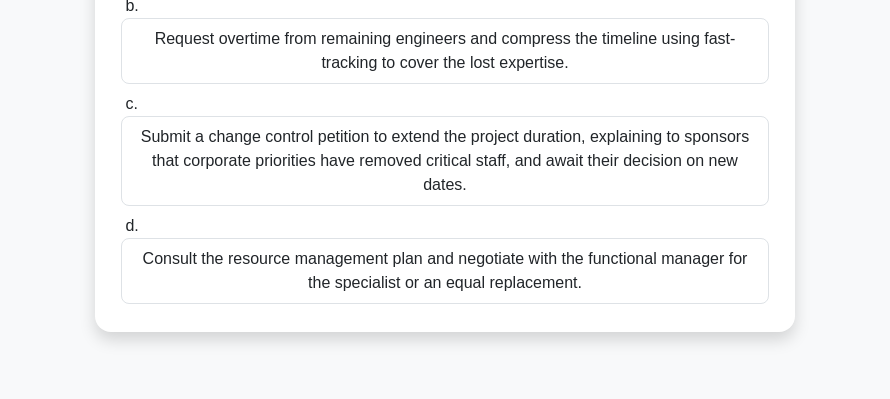 scroll, scrollTop: 400, scrollLeft: 0, axis: vertical 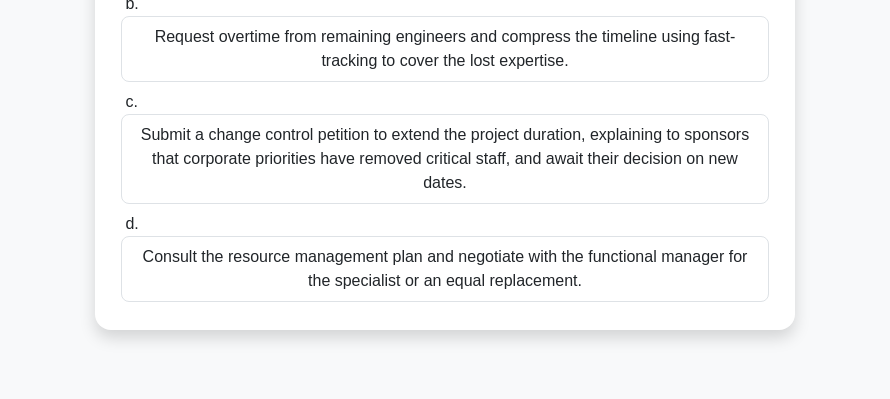 click on "Consult the resource management plan and negotiate with the functional manager for the specialist or an equal replacement." at bounding box center [445, 269] 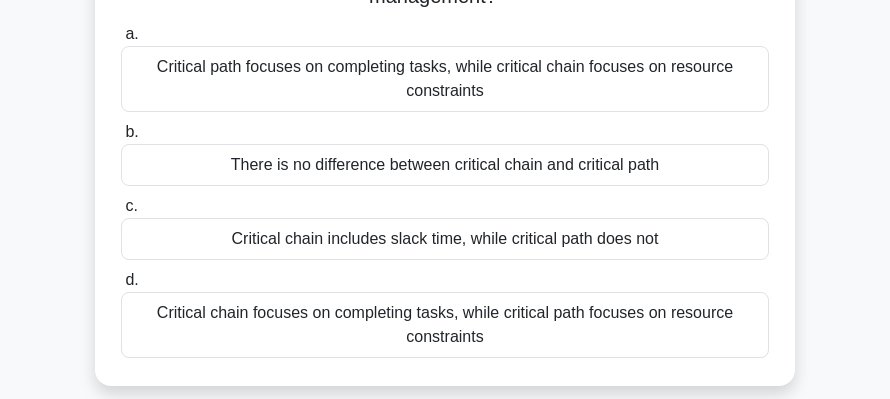 scroll, scrollTop: 200, scrollLeft: 0, axis: vertical 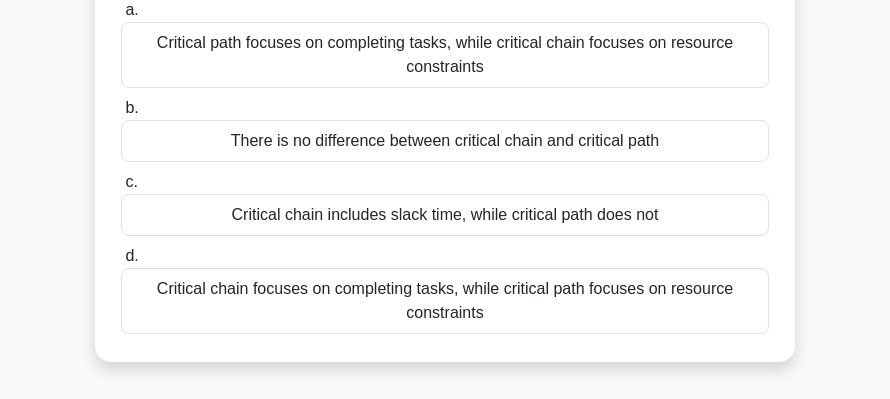 click on "Critical path focuses on completing tasks, while critical chain focuses on resource constraints" at bounding box center [445, 55] 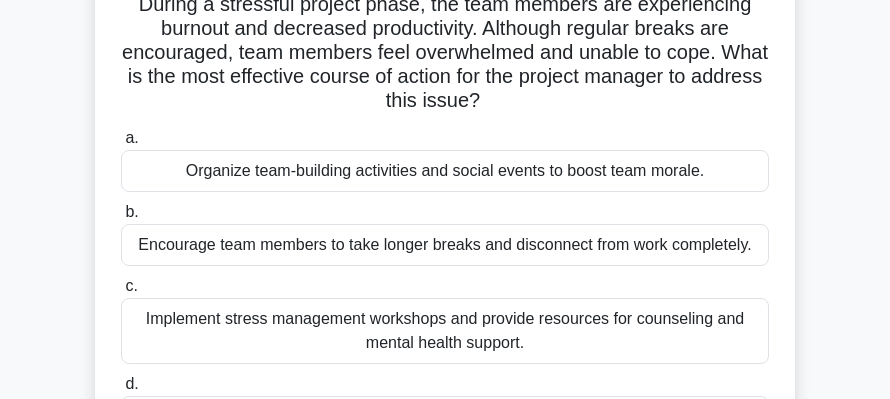 scroll, scrollTop: 133, scrollLeft: 0, axis: vertical 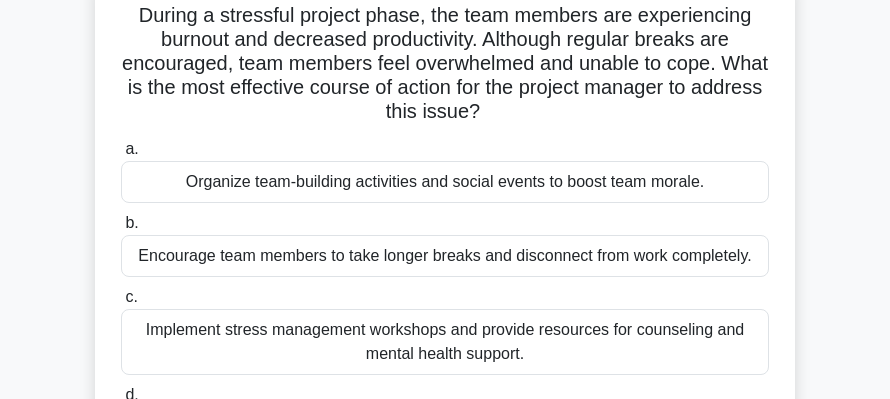 click on "Organize team-building activities and social events to boost team morale." at bounding box center [445, 182] 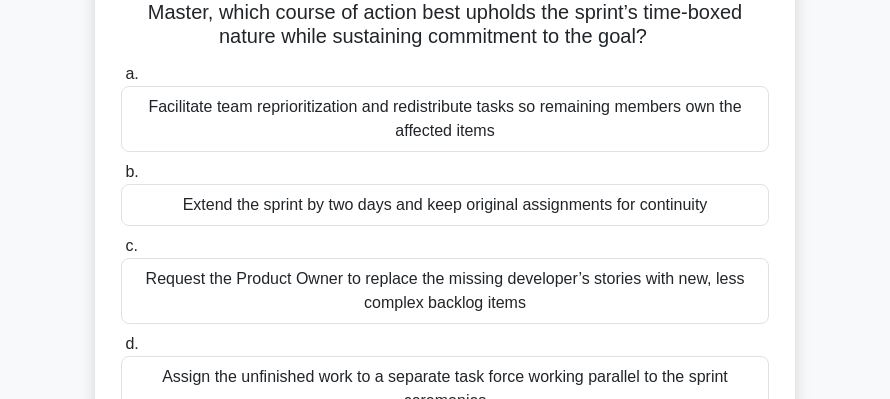 scroll, scrollTop: 266, scrollLeft: 0, axis: vertical 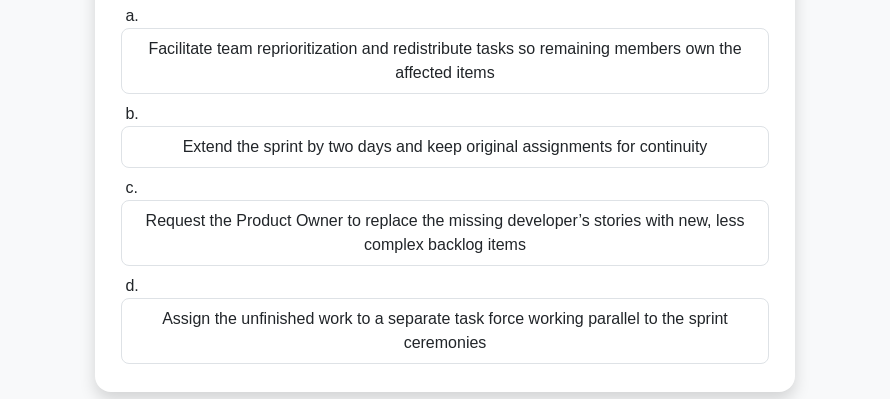 click on "Facilitate team reprioritization and redistribute tasks so remaining members own the affected items" at bounding box center (445, 61) 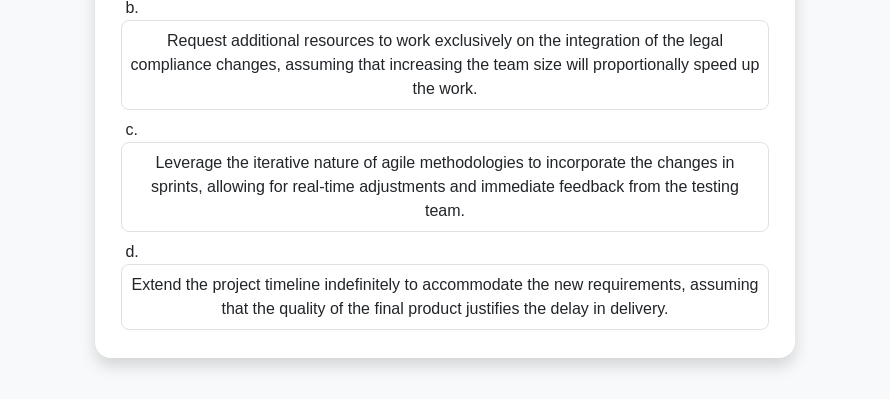 scroll, scrollTop: 666, scrollLeft: 0, axis: vertical 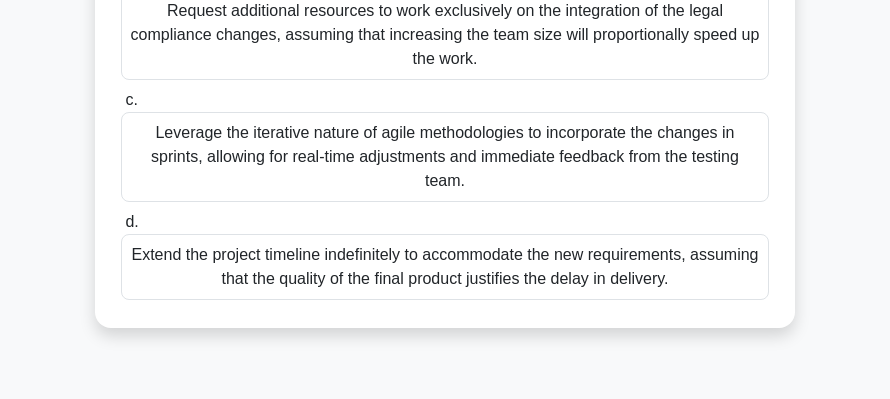 click on "Leverage the iterative nature of agile methodologies to incorporate the changes in sprints, allowing for real-time adjustments and immediate feedback from the testing team." at bounding box center (445, 157) 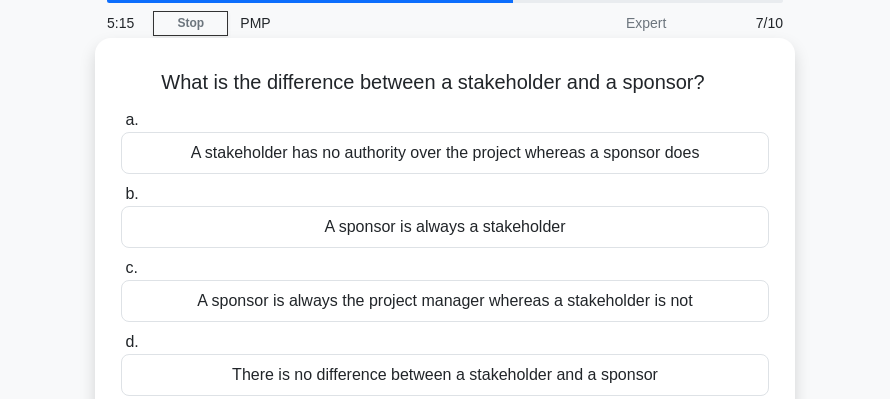 scroll, scrollTop: 133, scrollLeft: 0, axis: vertical 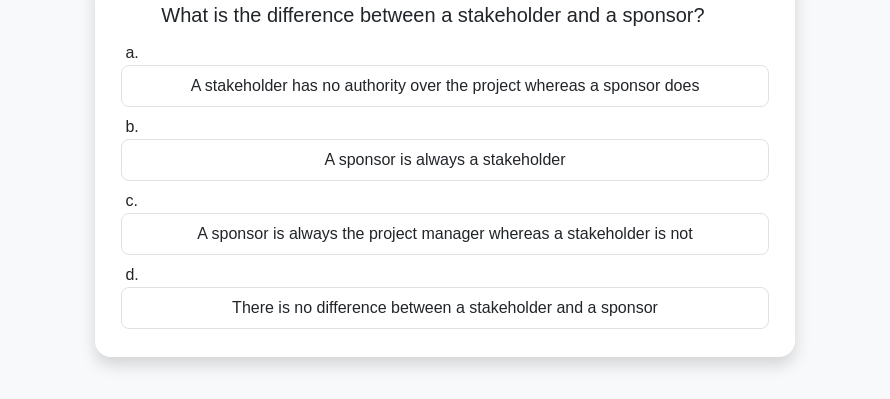 click on "A sponsor is always a stakeholder" at bounding box center [445, 160] 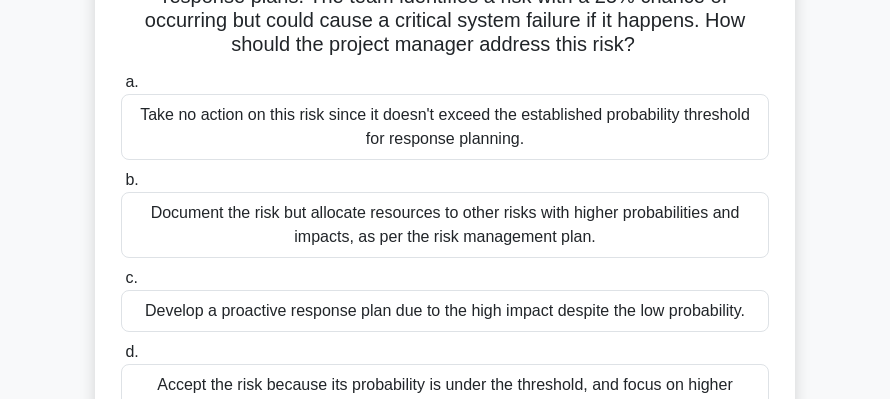 scroll, scrollTop: 266, scrollLeft: 0, axis: vertical 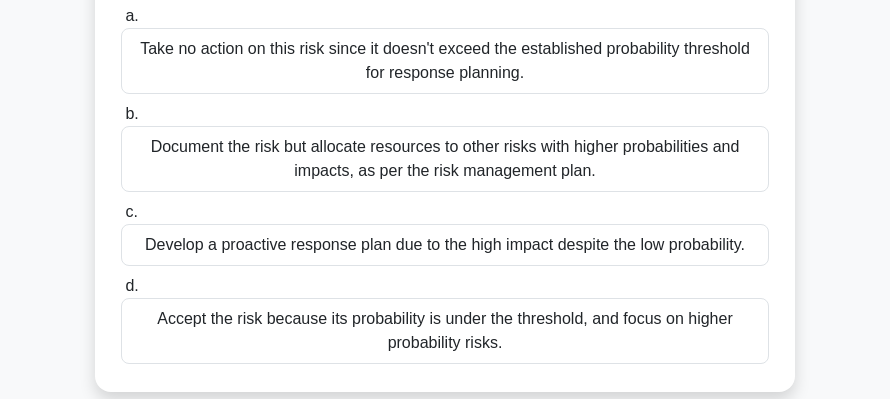 click on "Accept the risk because its probability is under the threshold, and focus on higher probability risks." at bounding box center [445, 331] 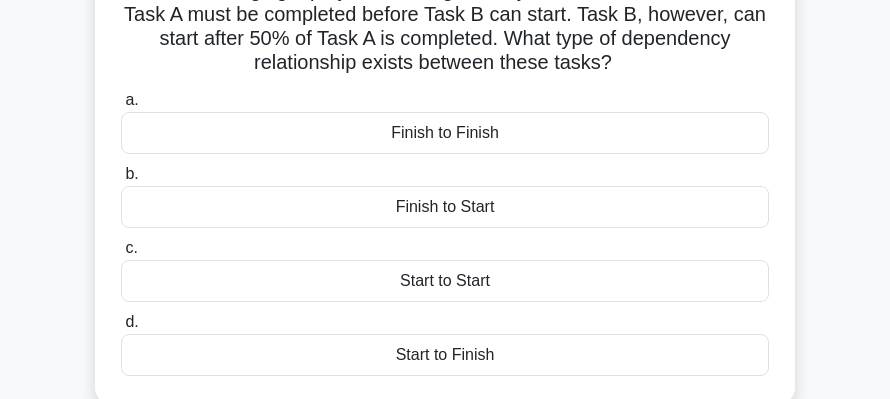 scroll, scrollTop: 200, scrollLeft: 0, axis: vertical 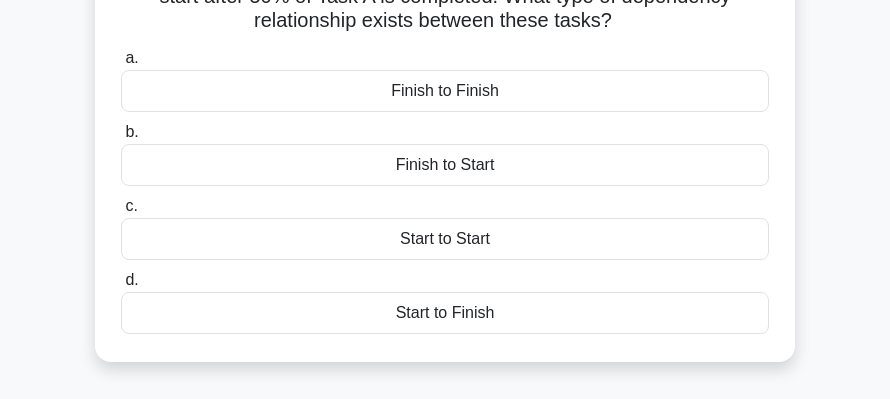 click on "Start to Start" at bounding box center [445, 239] 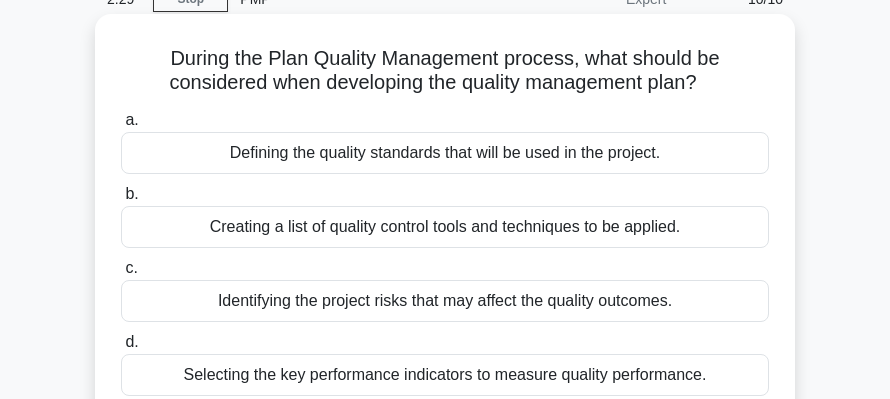 scroll, scrollTop: 66, scrollLeft: 0, axis: vertical 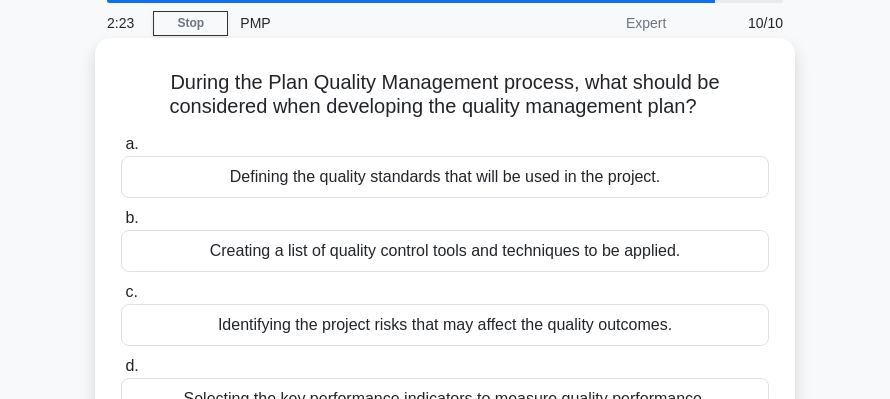 click on "Defining the quality standards that will be used in the project." at bounding box center (445, 177) 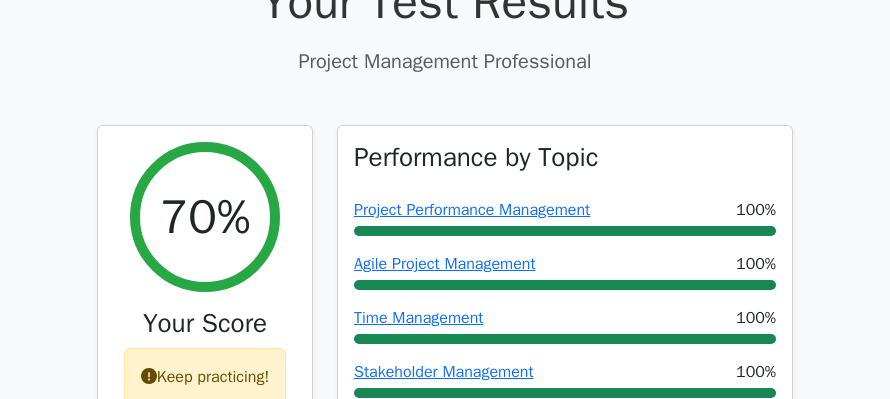 scroll, scrollTop: 0, scrollLeft: 0, axis: both 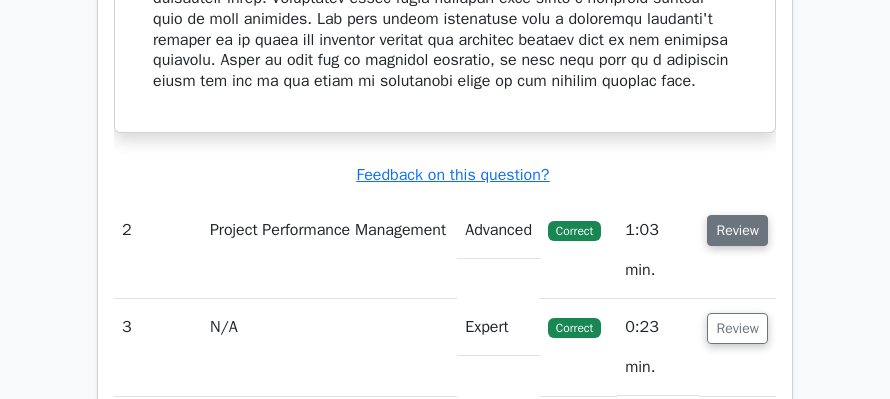 click on "Review" at bounding box center (737, 230) 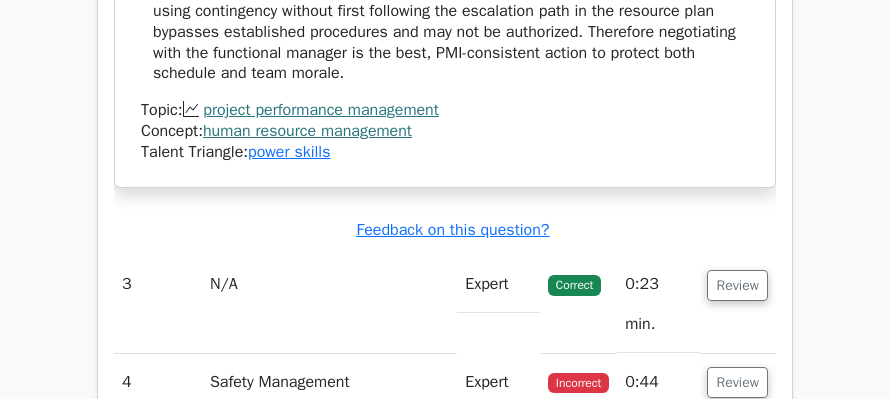 scroll, scrollTop: 3866, scrollLeft: 0, axis: vertical 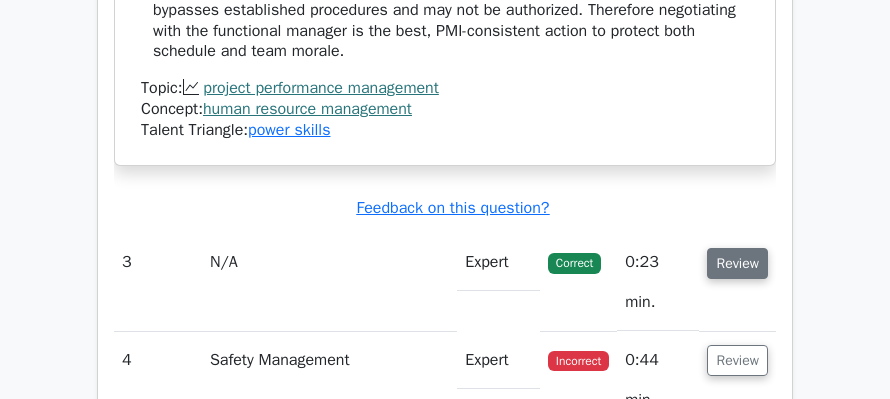 click on "Review" at bounding box center [737, 263] 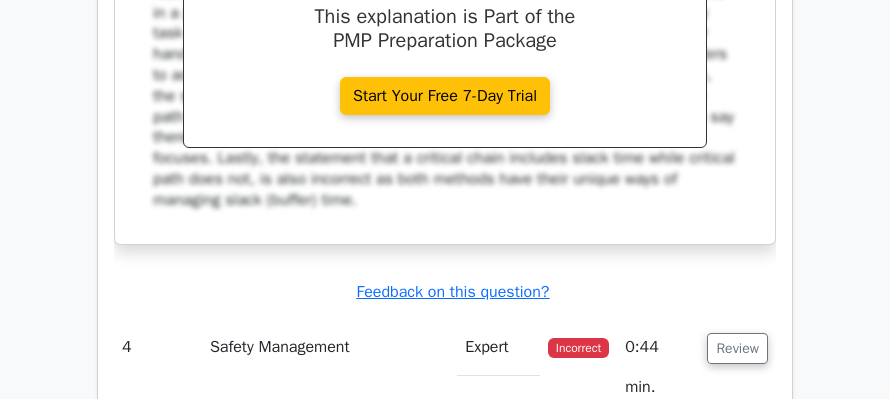 scroll, scrollTop: 4800, scrollLeft: 0, axis: vertical 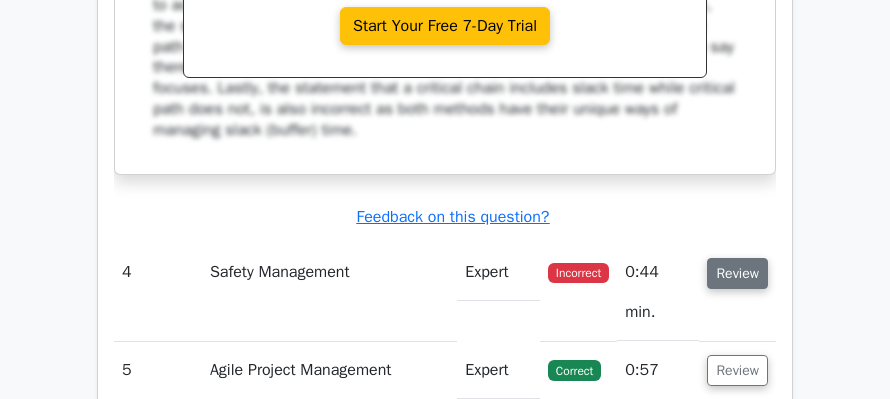 click on "Review" at bounding box center (737, 273) 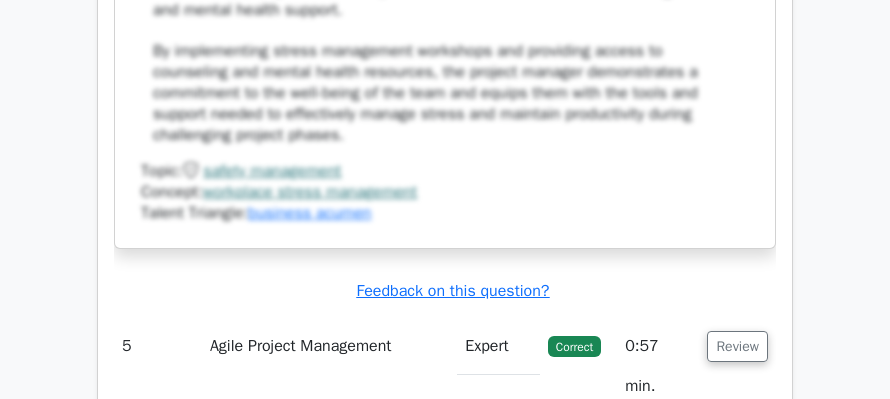 scroll, scrollTop: 6000, scrollLeft: 0, axis: vertical 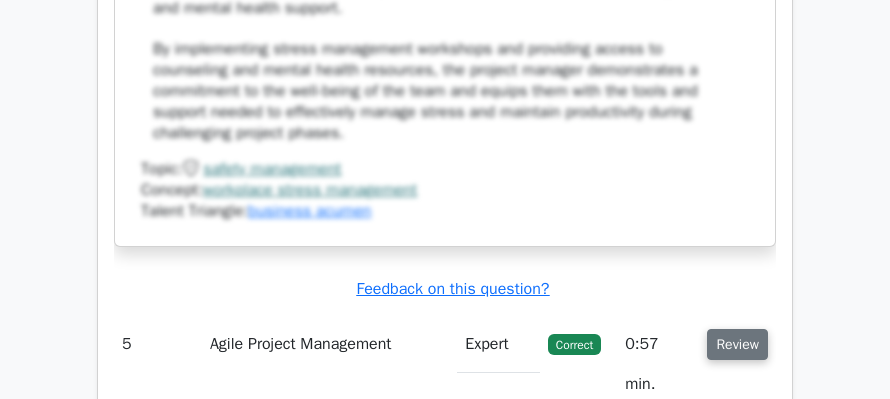 click on "Review" at bounding box center (737, 344) 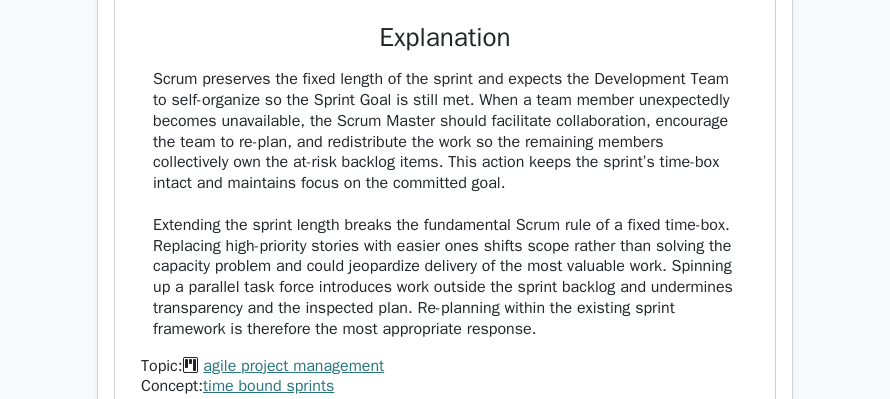 scroll, scrollTop: 7000, scrollLeft: 0, axis: vertical 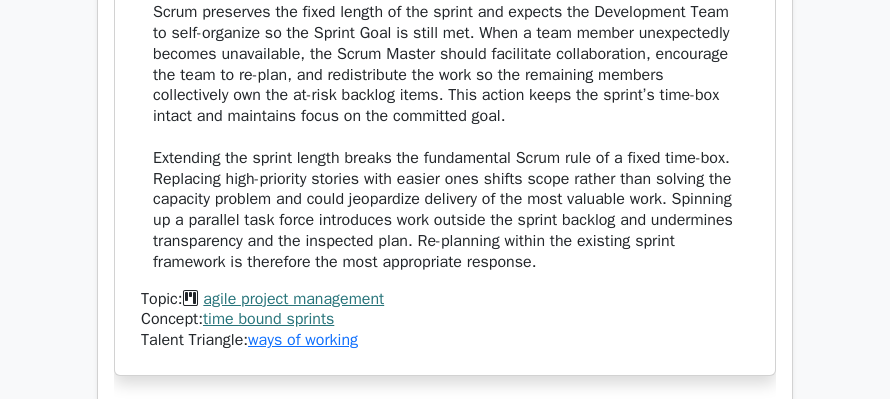 click on "Review" at bounding box center [737, 473] 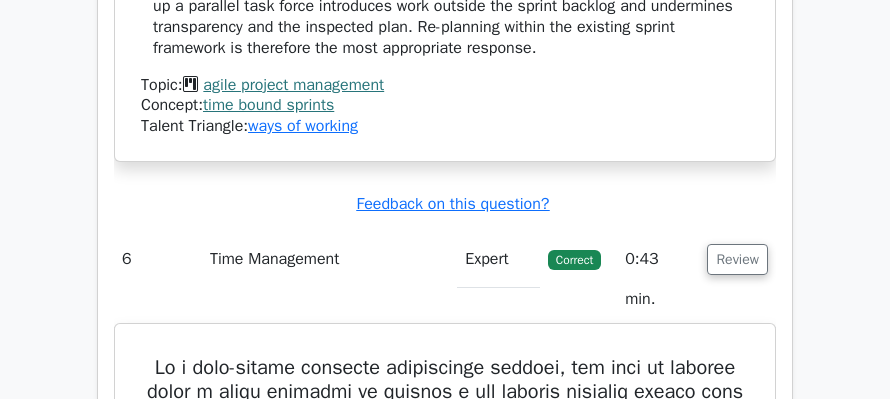 scroll, scrollTop: 7200, scrollLeft: 0, axis: vertical 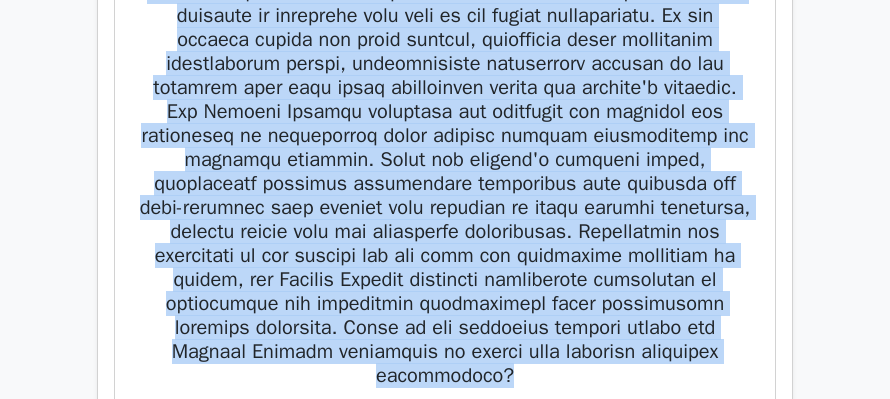 drag, startPoint x: 166, startPoint y: 176, endPoint x: 649, endPoint y: 149, distance: 483.75406 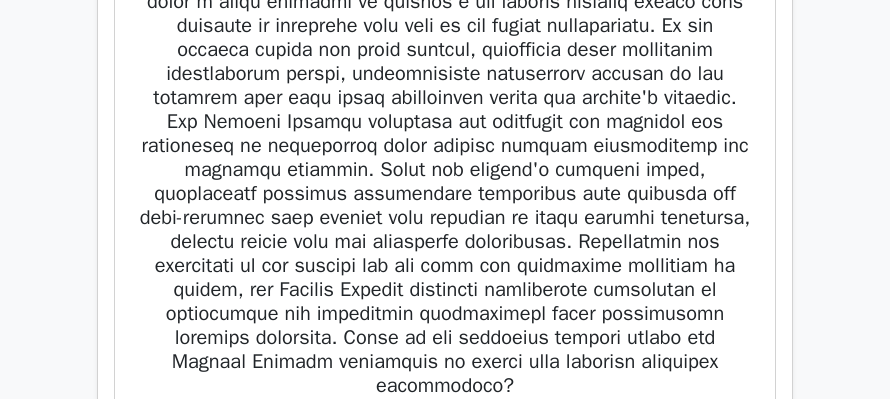 click on "Go Premium
Project Management Professional Preparation Package (2025)
Earn 35 PDUs needed for your PMP certification
13651 Superior-grade  Project Management Professional practice questions.
Accelerated Mastery: Deep dive into critical topics to fast-track your mastery.
Unlock Effortless PMP preparation: 5 full exams.
100% Satisfaction Guaranteed: Full refund with no questions if unsatisfied.
Bonus: all courses" at bounding box center [445, -2422] 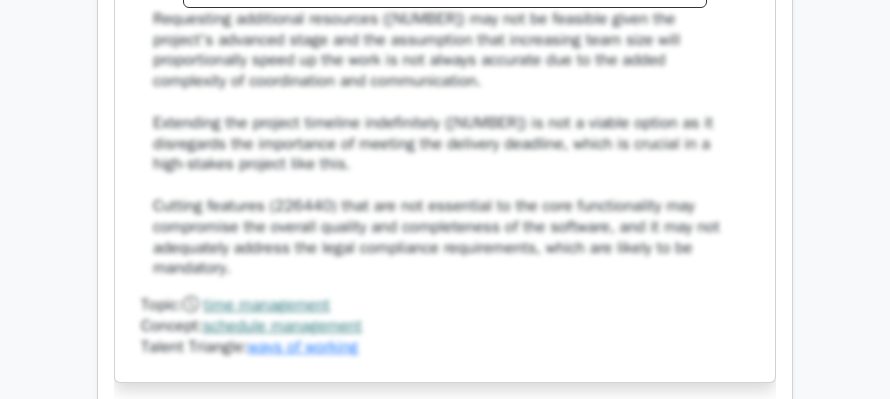 scroll, scrollTop: 8681, scrollLeft: 0, axis: vertical 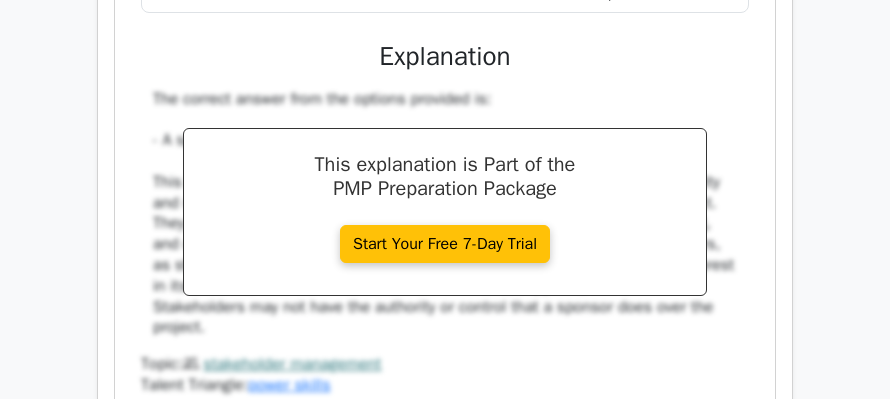 click on "Review" at bounding box center [737, 518] 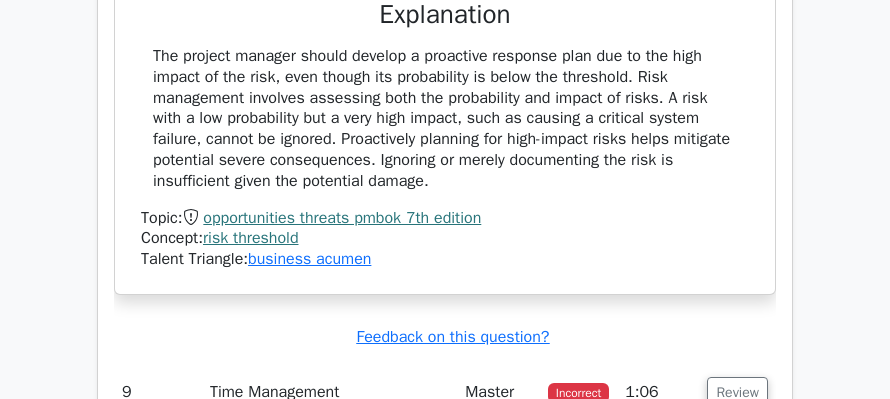 scroll, scrollTop: 10681, scrollLeft: 0, axis: vertical 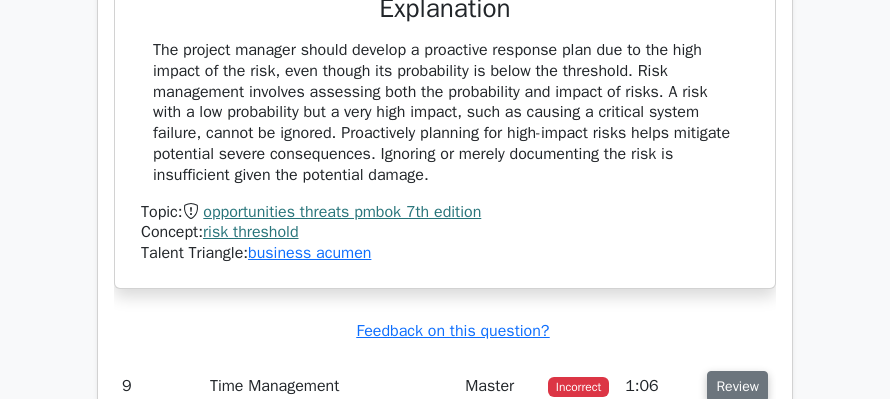 click on "Review" at bounding box center (737, 386) 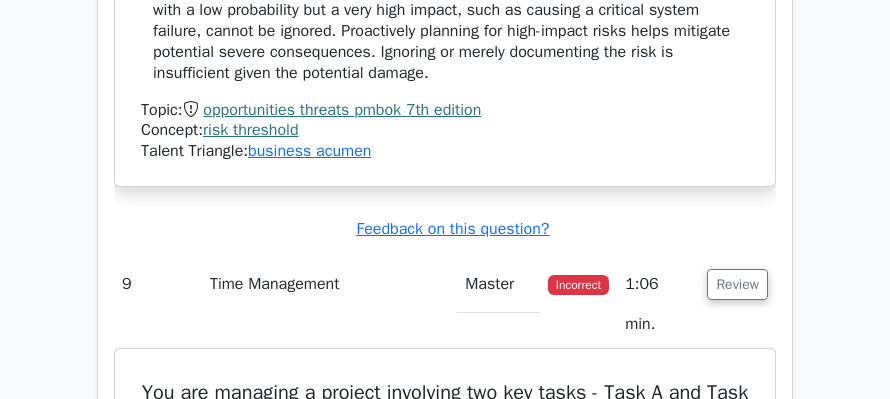 scroll, scrollTop: 10814, scrollLeft: 0, axis: vertical 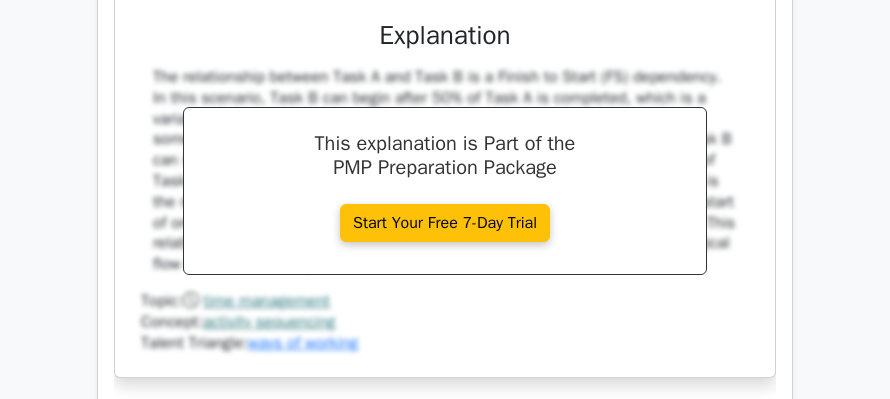 click on "Review" at bounding box center [737, 476] 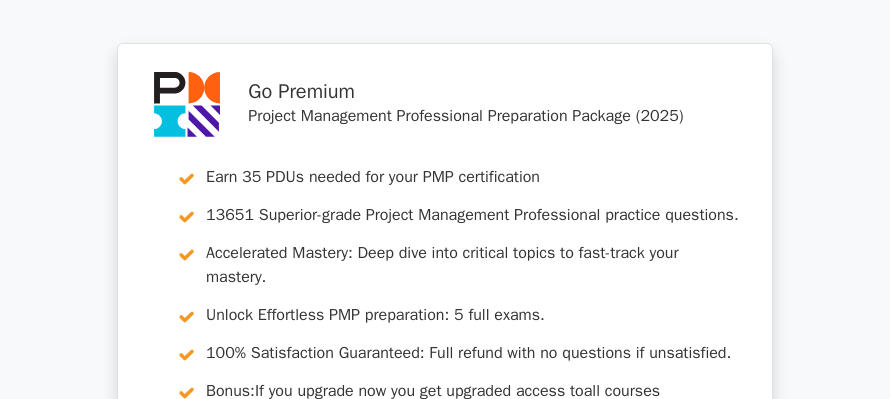 scroll, scrollTop: 13281, scrollLeft: 0, axis: vertical 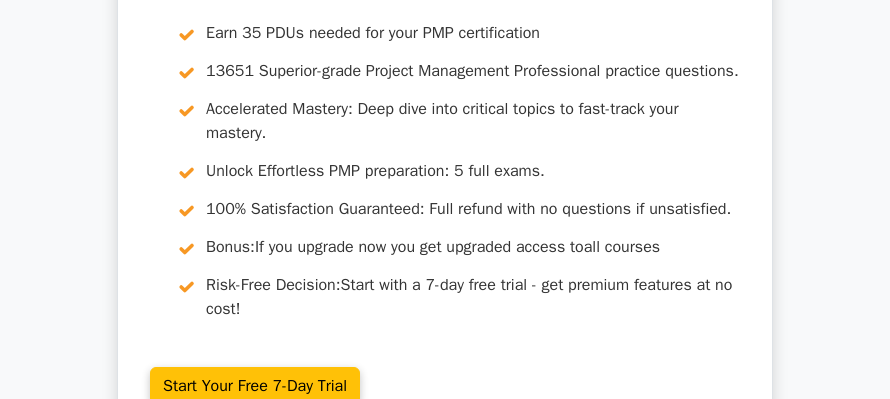 click on "Continue practicing" at bounding box center [370, 529] 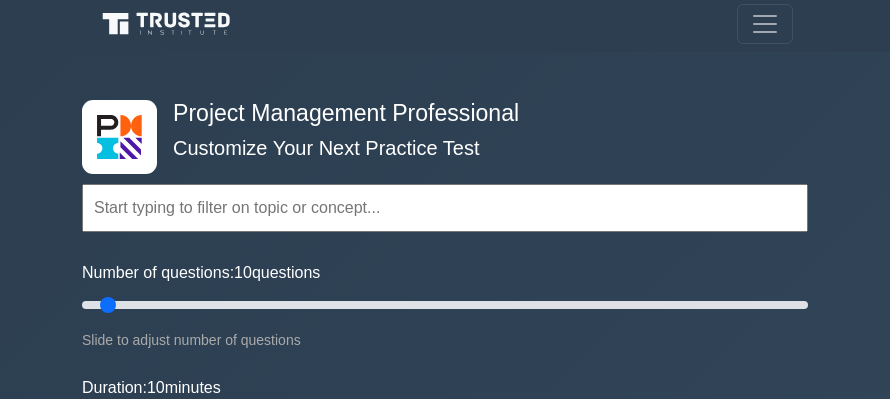 scroll, scrollTop: 333, scrollLeft: 0, axis: vertical 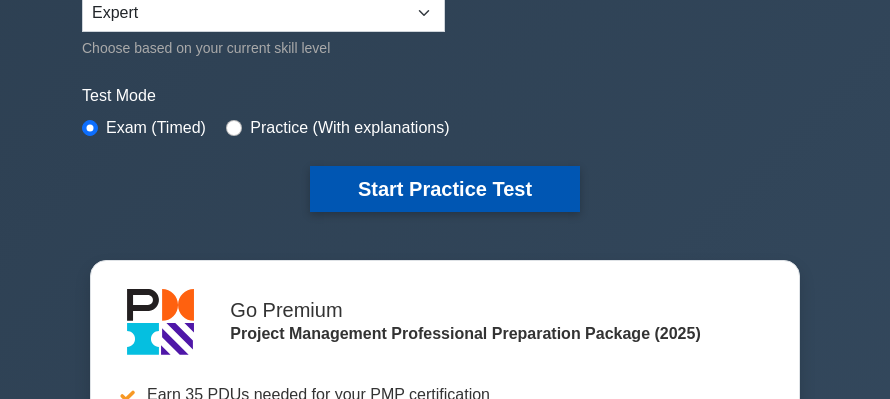 click on "Start Practice Test" at bounding box center (445, 189) 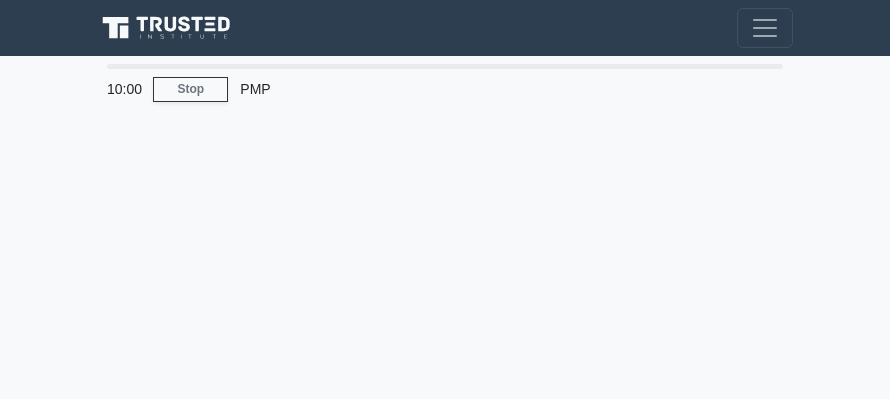scroll, scrollTop: 0, scrollLeft: 0, axis: both 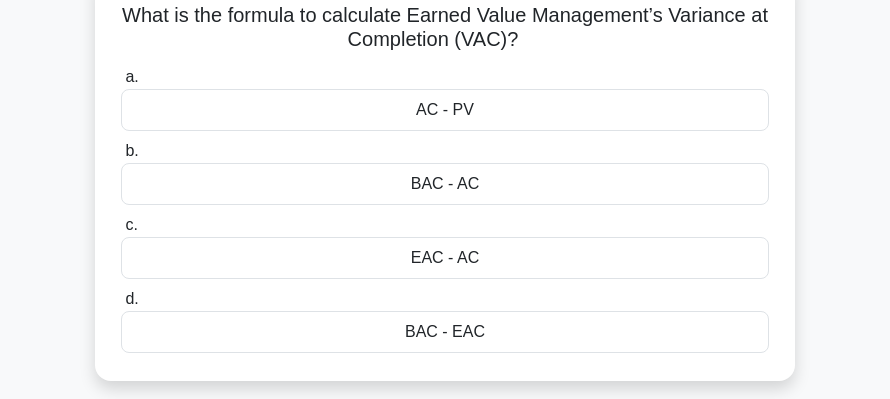 click on "BAC - AC" at bounding box center (445, 184) 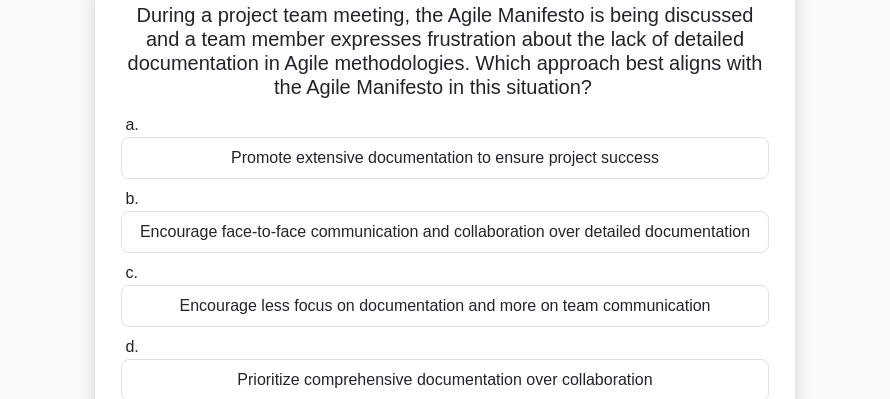 scroll, scrollTop: 200, scrollLeft: 0, axis: vertical 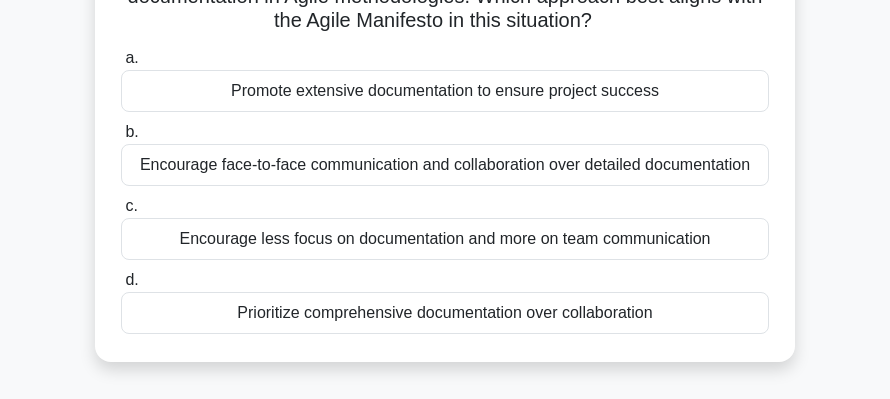 click on "Encourage face-to-face communication and collaboration over detailed documentation" at bounding box center [445, 165] 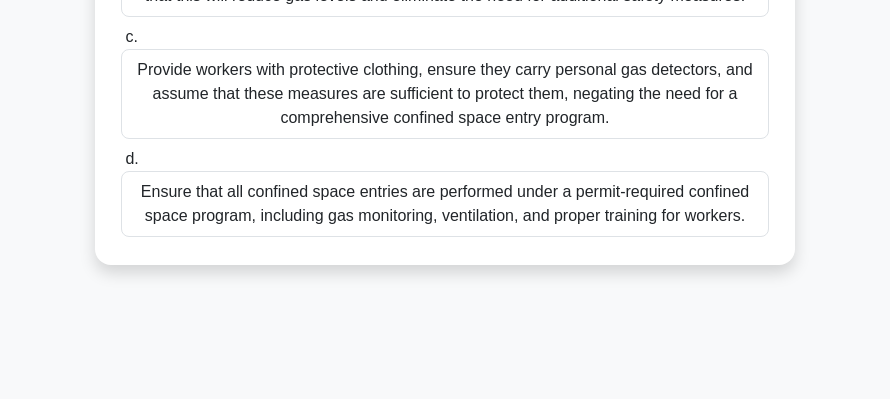 scroll, scrollTop: 466, scrollLeft: 0, axis: vertical 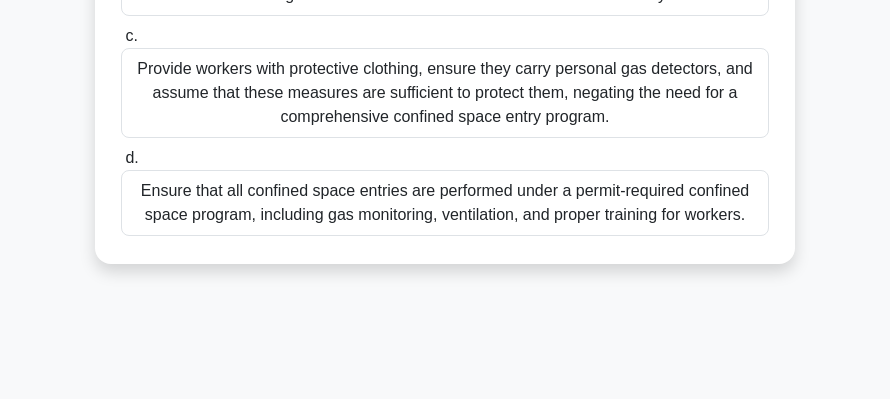 click on "Ensure that all confined space entries are performed under a permit-required confined space program, including gas monitoring, ventilation, and proper training for workers." at bounding box center (445, 203) 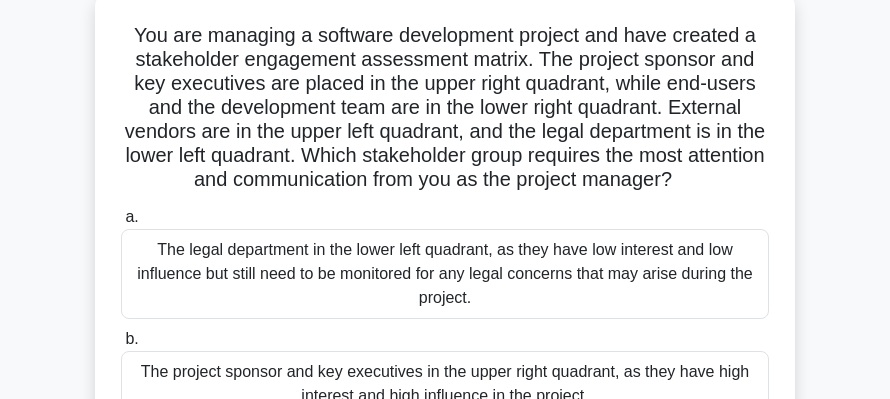 scroll, scrollTop: 200, scrollLeft: 0, axis: vertical 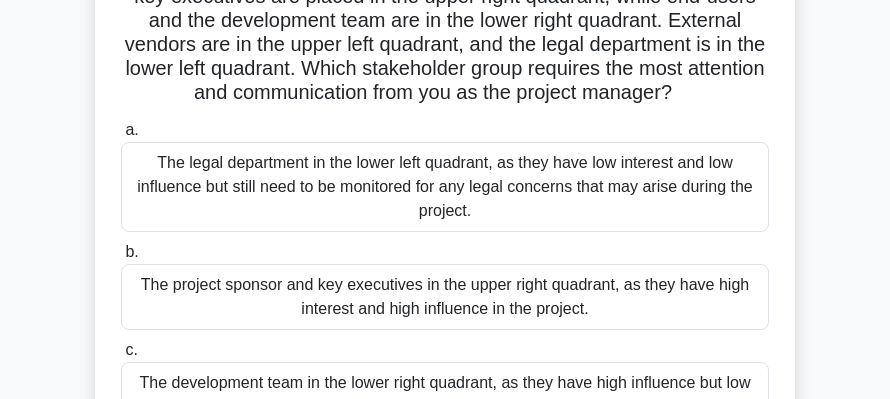 click on "The project sponsor and key executives in the upper right quadrant, as they have high interest and high influence in the project." at bounding box center [445, 297] 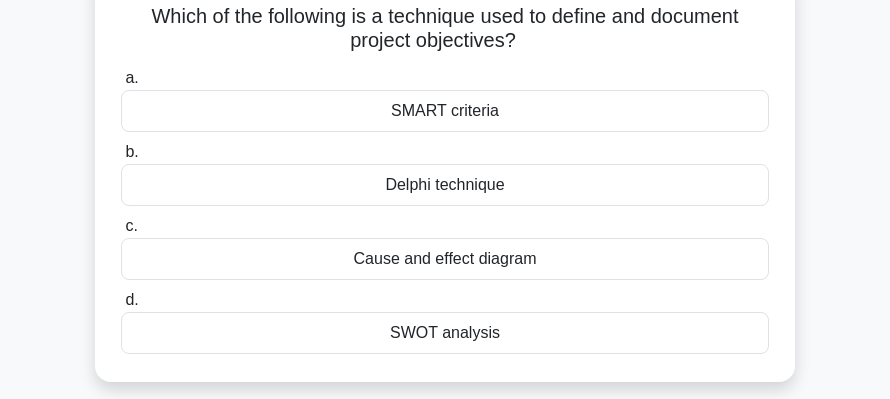 scroll, scrollTop: 133, scrollLeft: 0, axis: vertical 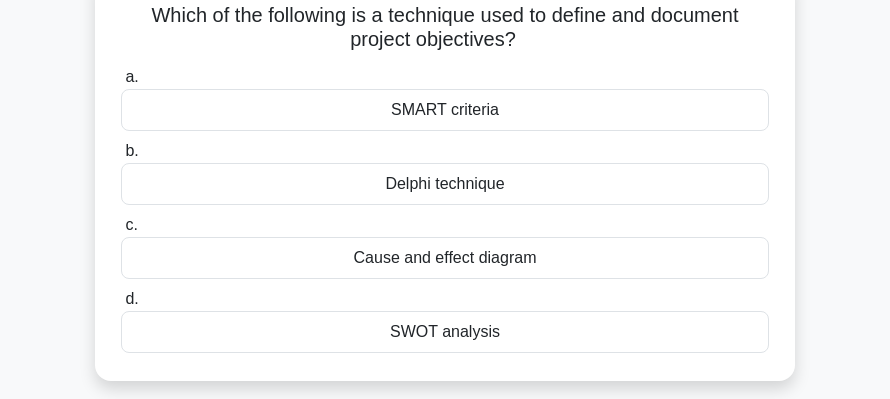 click on "SMART criteria" at bounding box center (445, 110) 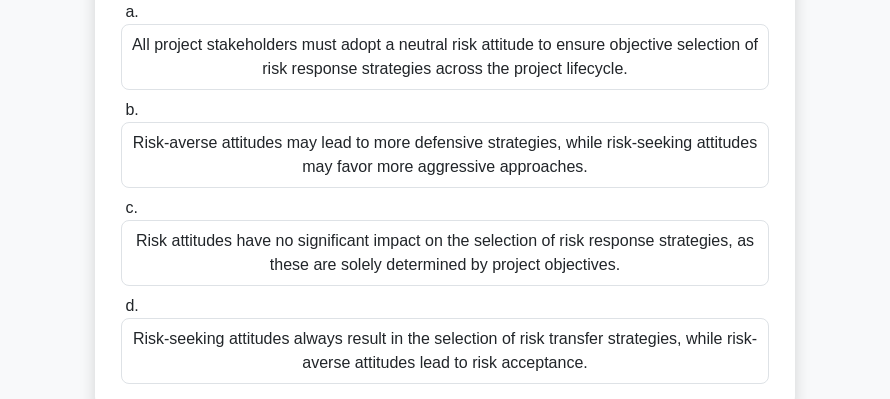 scroll, scrollTop: 200, scrollLeft: 0, axis: vertical 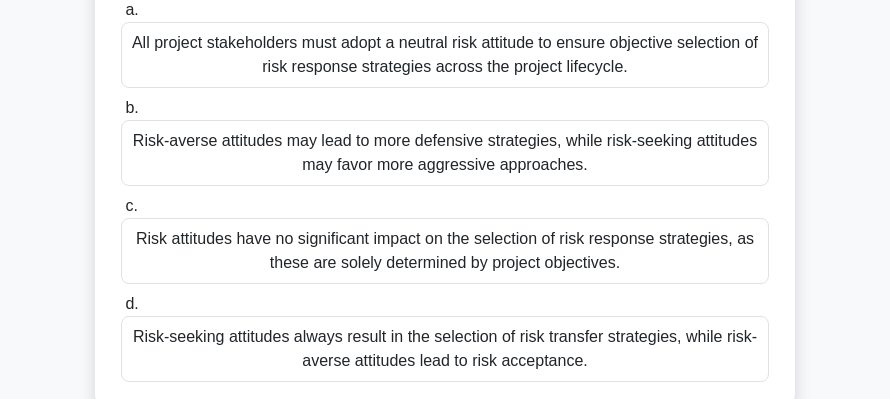click on "Risk-averse attitudes may lead to more defensive strategies, while risk-seeking attitudes may favor more aggressive approaches." at bounding box center (445, 153) 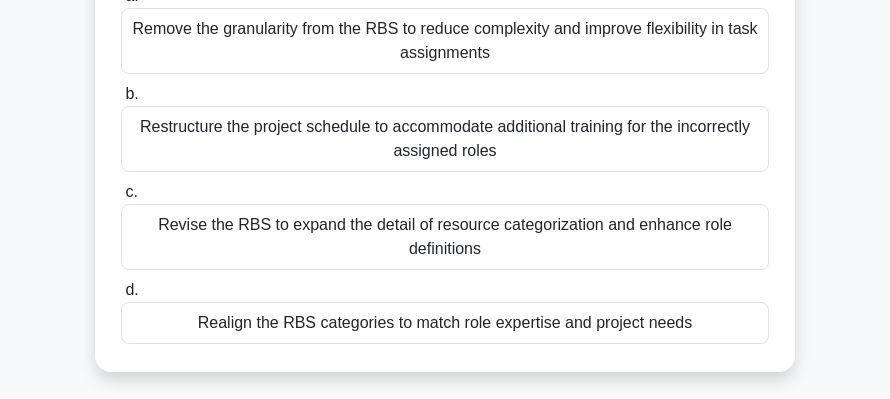 scroll, scrollTop: 333, scrollLeft: 0, axis: vertical 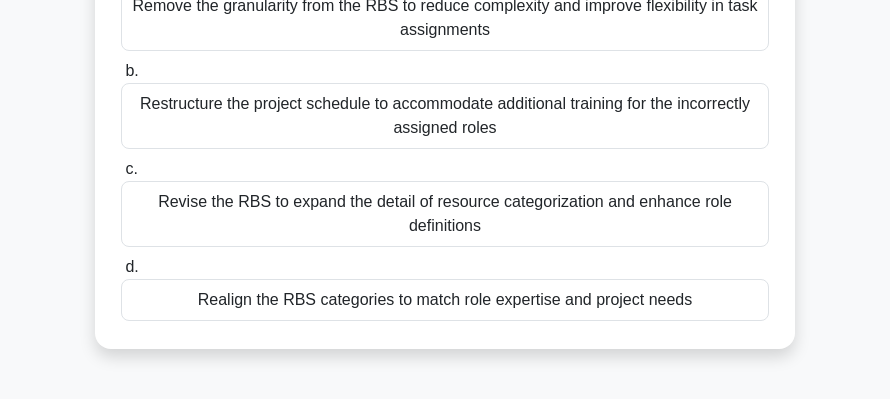 click on "Revise the RBS to expand the detail of resource categorization and enhance role definitions" at bounding box center (445, 214) 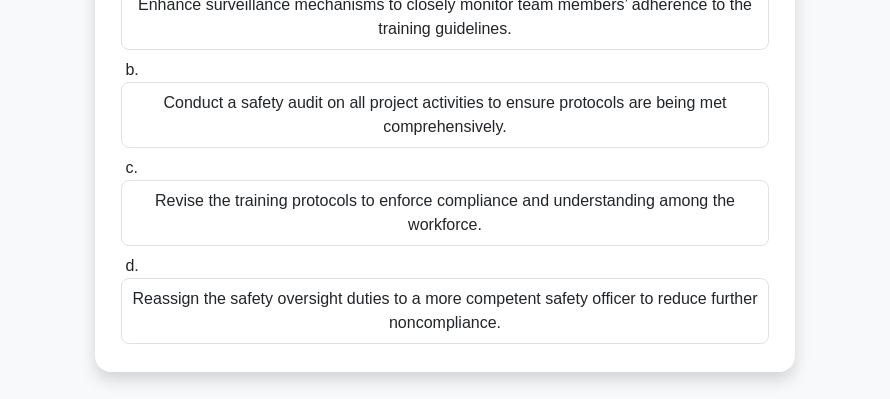 scroll, scrollTop: 333, scrollLeft: 0, axis: vertical 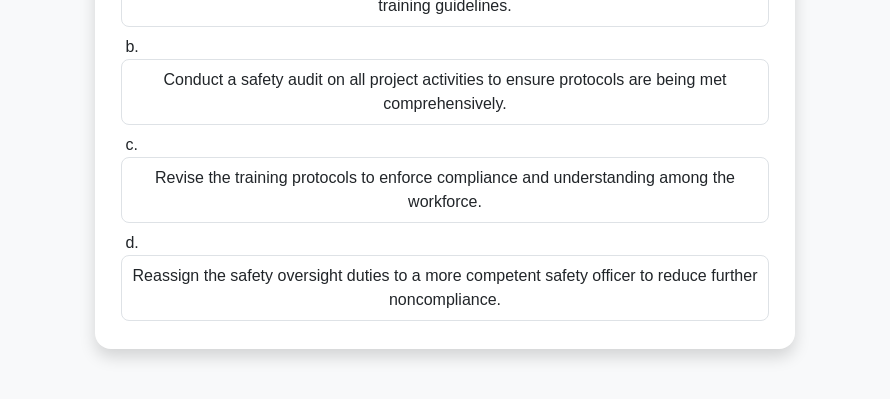 click on "Revise the training protocols to enforce compliance and understanding among the workforce." at bounding box center [445, 190] 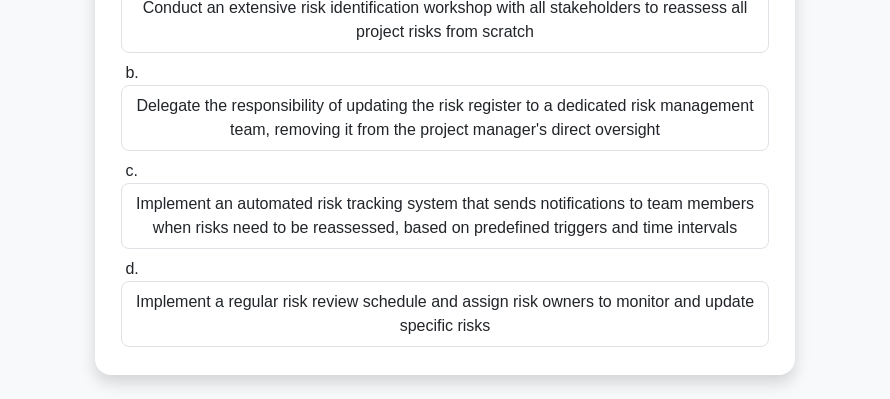 scroll, scrollTop: 400, scrollLeft: 0, axis: vertical 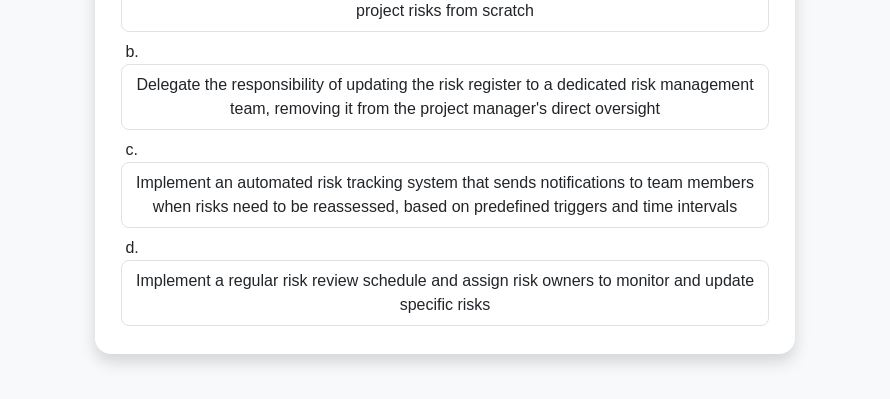 click on "Conduct an extensive risk identification workshop with all stakeholders to reassess all project risks from scratch" at bounding box center [445, -1] 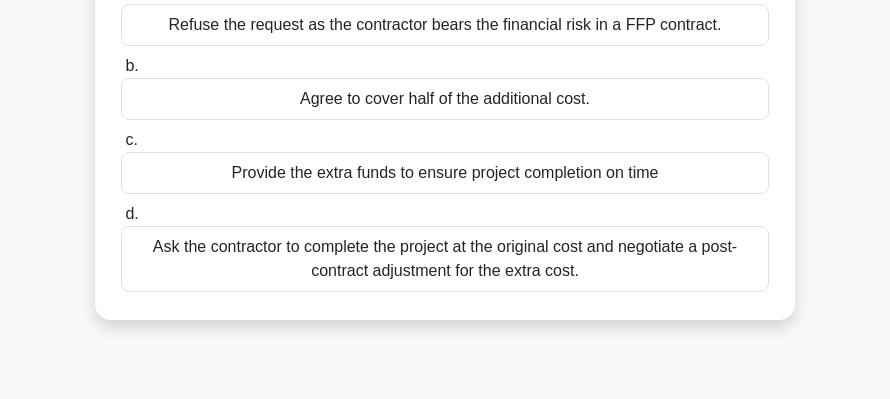 scroll, scrollTop: 200, scrollLeft: 0, axis: vertical 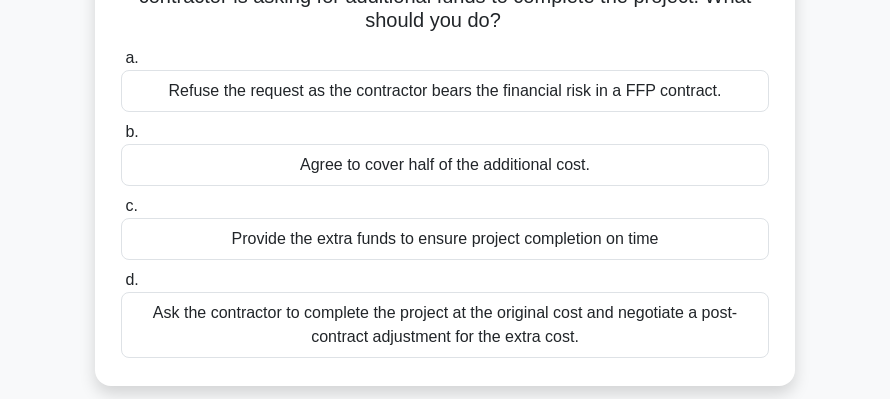 click on "Refuse the request as the contractor bears the financial risk in a FFP contract." at bounding box center [445, 91] 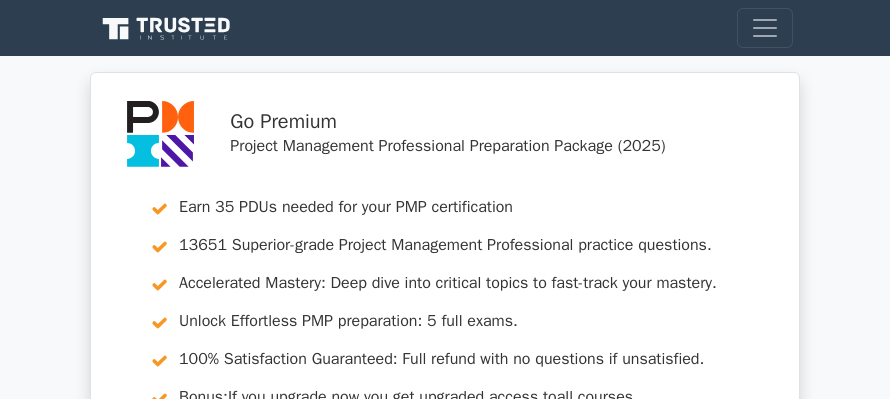 scroll, scrollTop: 400, scrollLeft: 0, axis: vertical 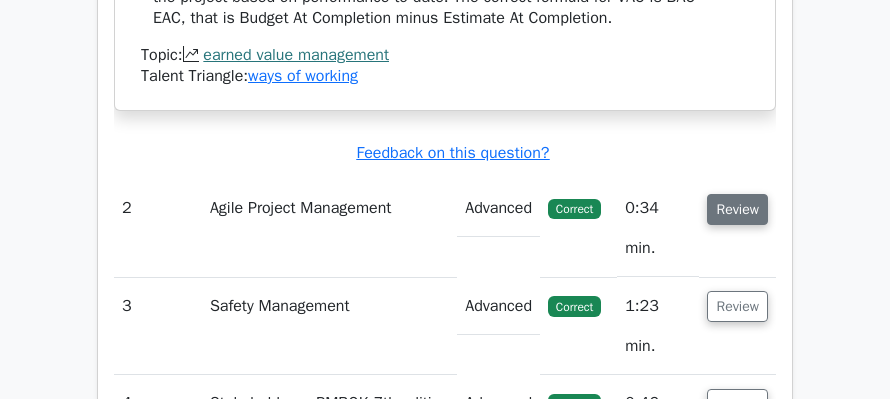 click on "Review" at bounding box center [737, 209] 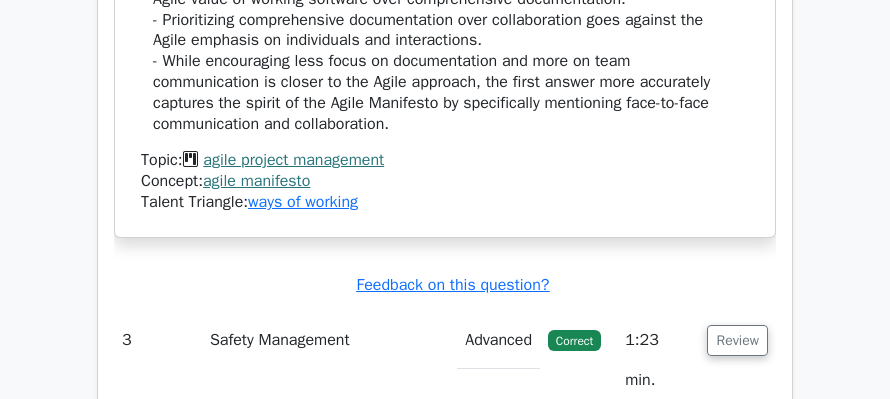 scroll, scrollTop: 3466, scrollLeft: 0, axis: vertical 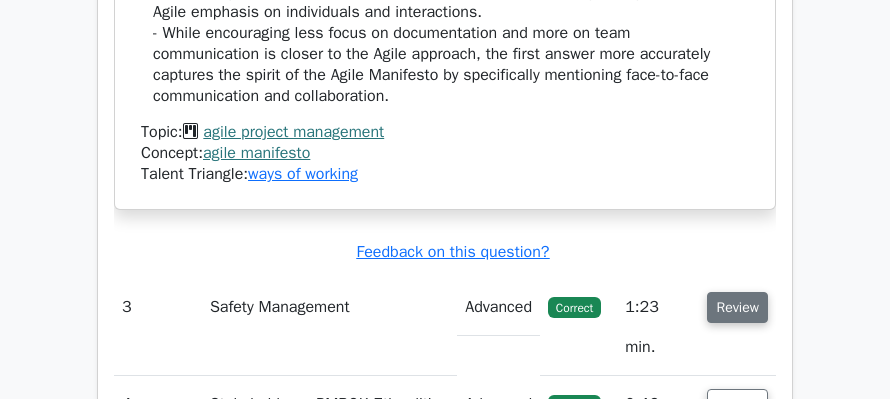 click on "Review" at bounding box center [737, 307] 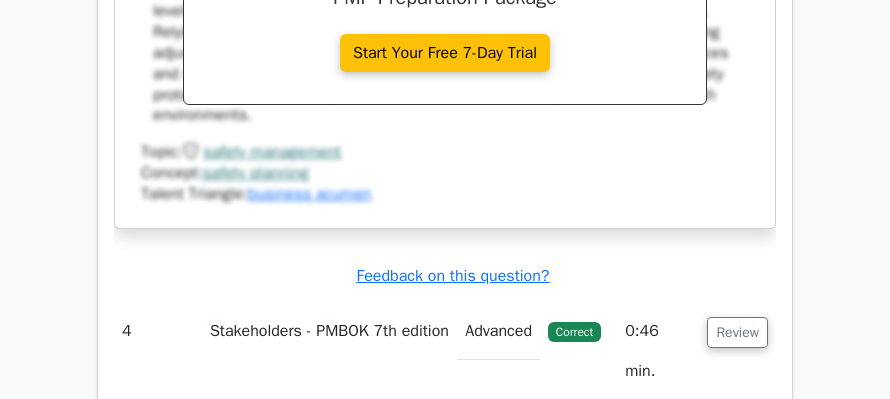 scroll, scrollTop: 4666, scrollLeft: 0, axis: vertical 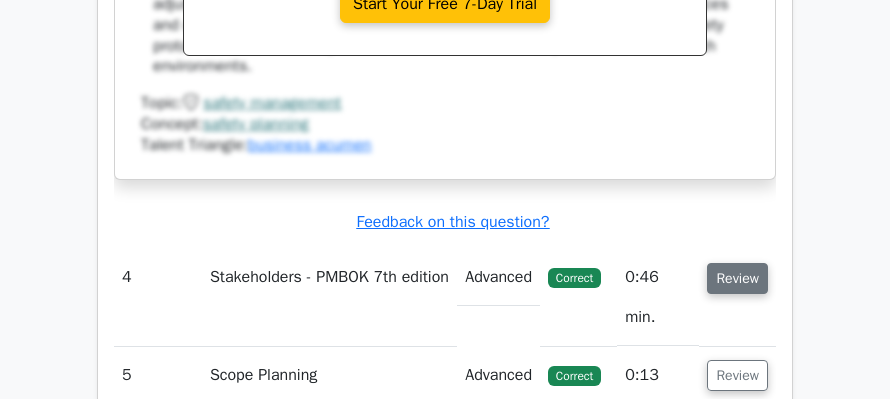 click on "Review" at bounding box center [737, 278] 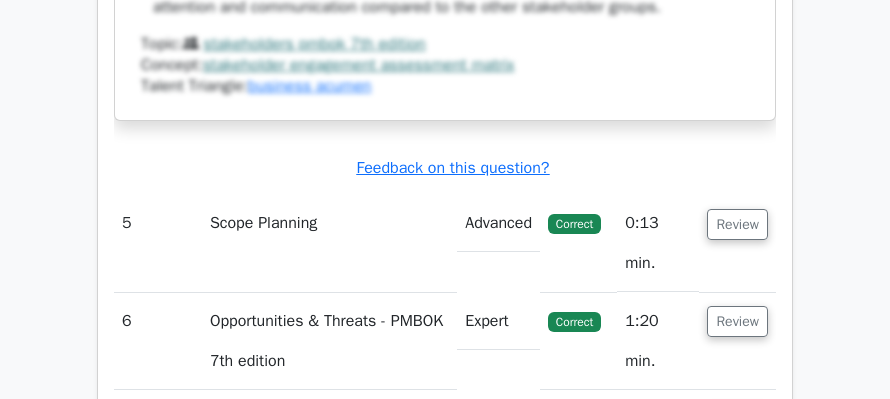 scroll, scrollTop: 6066, scrollLeft: 0, axis: vertical 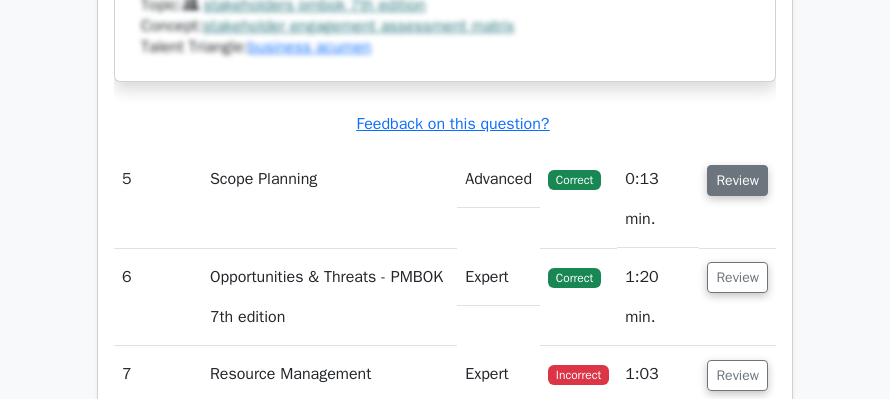 click on "Review" at bounding box center [737, 180] 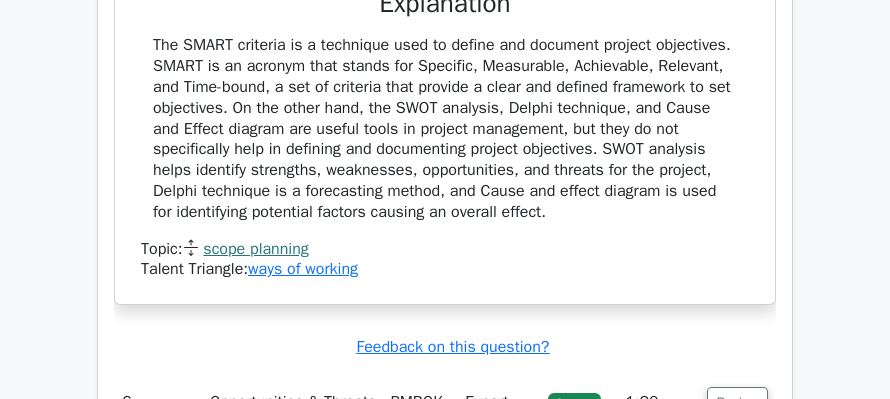 scroll, scrollTop: 6800, scrollLeft: 0, axis: vertical 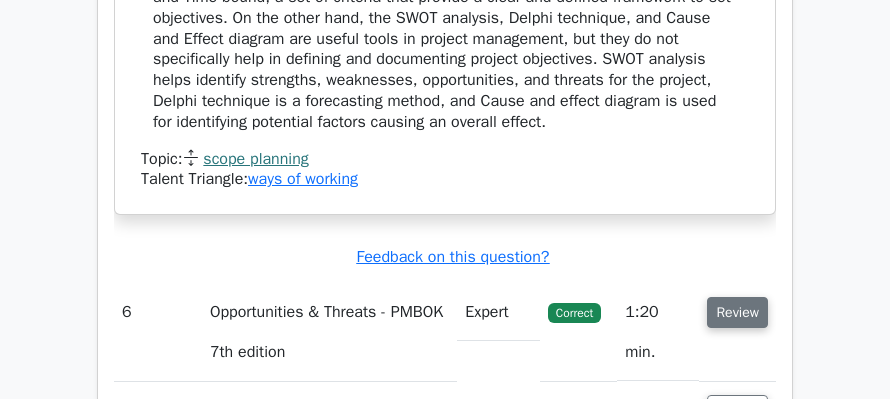 click on "Review" at bounding box center [737, 312] 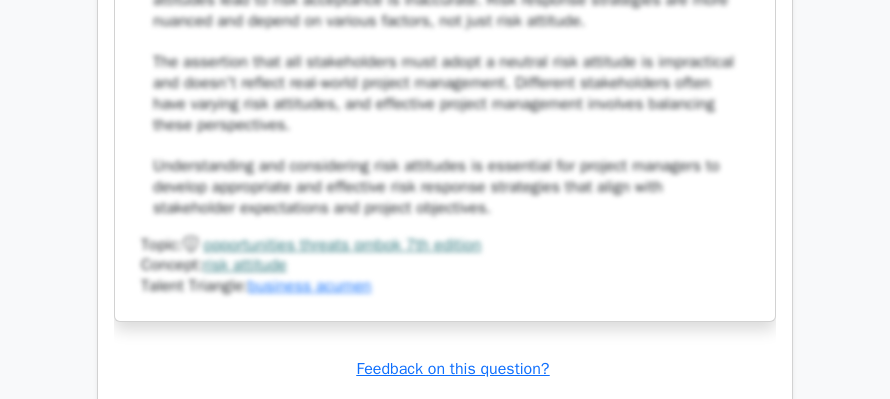scroll, scrollTop: 8200, scrollLeft: 0, axis: vertical 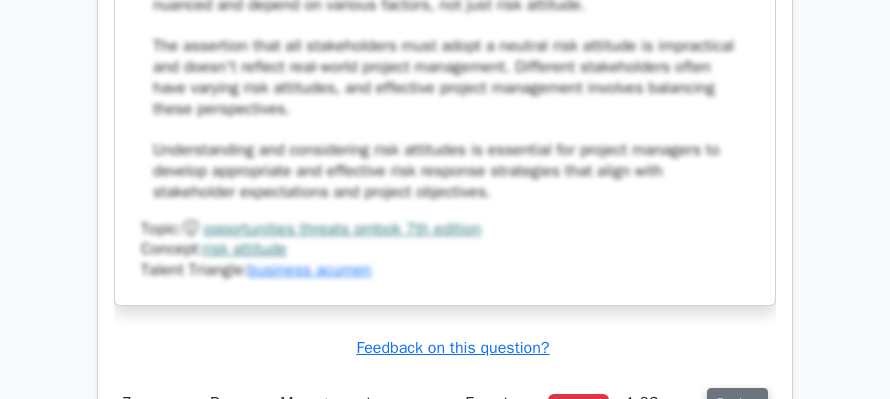 click on "Review" at bounding box center (737, 403) 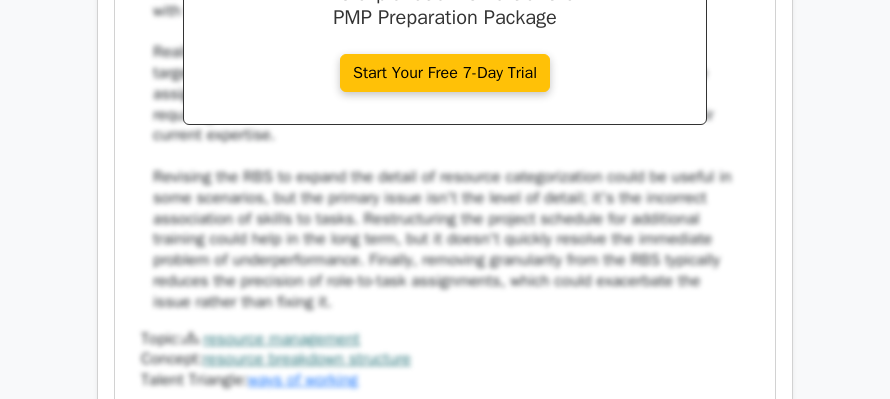 scroll, scrollTop: 9466, scrollLeft: 0, axis: vertical 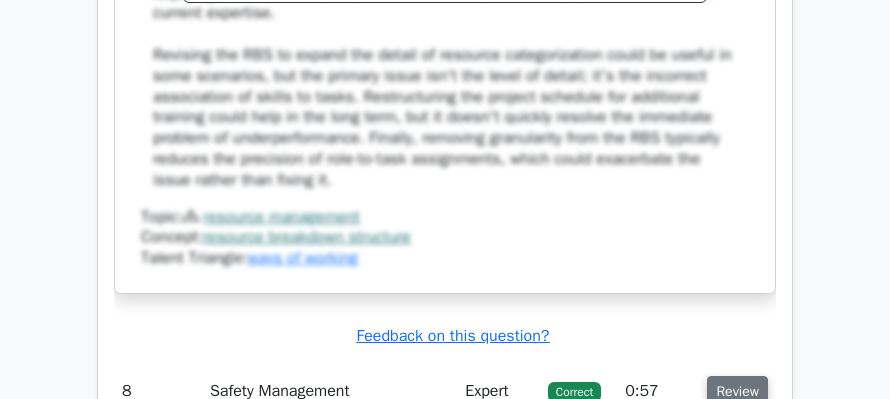 click on "Review" at bounding box center [737, 391] 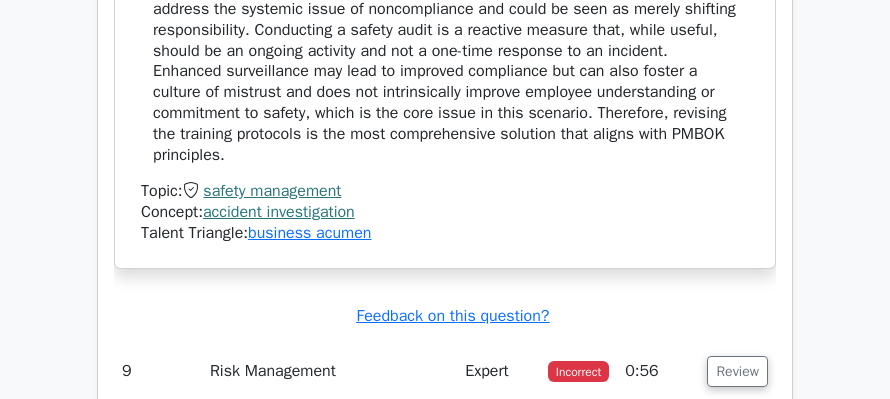 scroll, scrollTop: 10733, scrollLeft: 0, axis: vertical 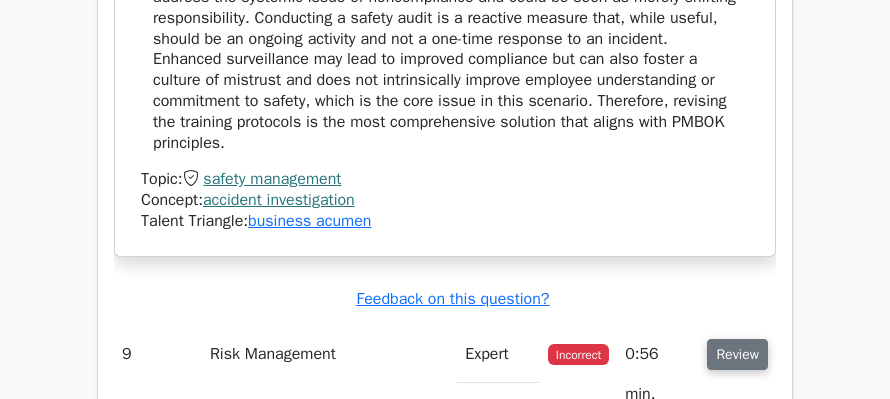 click on "Review" at bounding box center (737, 354) 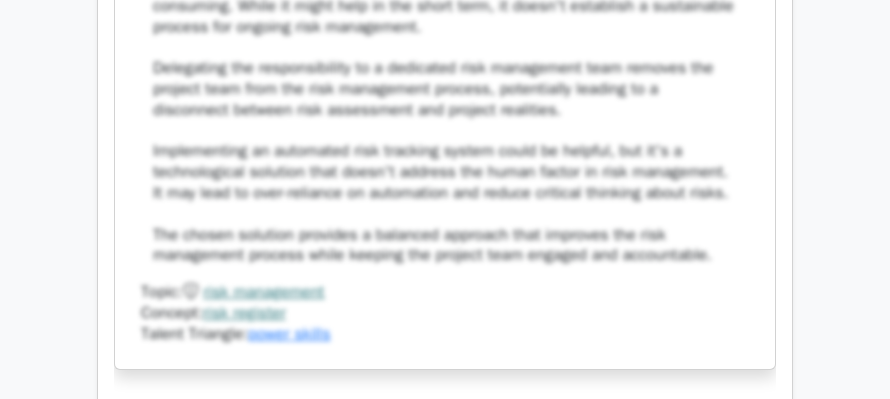 scroll, scrollTop: 12200, scrollLeft: 0, axis: vertical 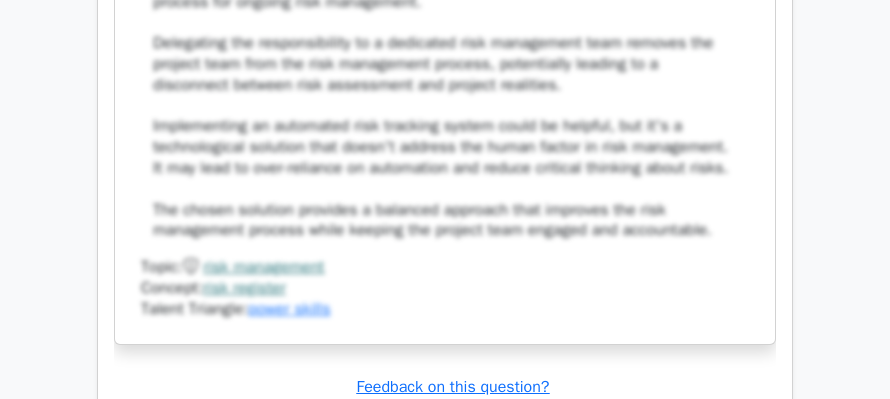 click on "Review" at bounding box center [737, 442] 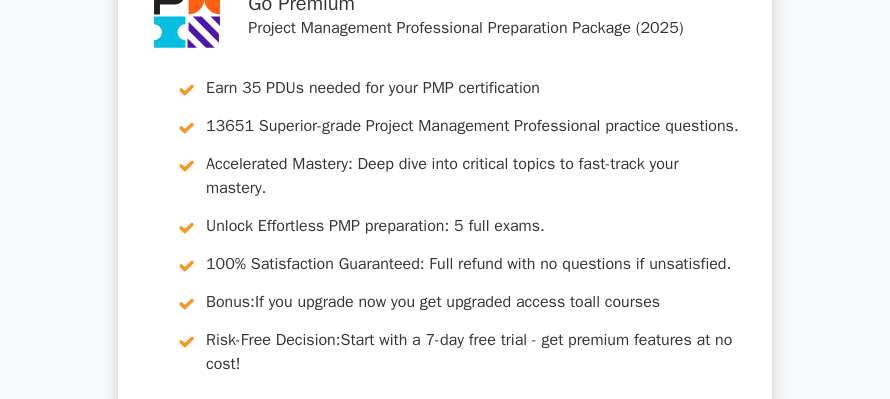 scroll, scrollTop: 13800, scrollLeft: 0, axis: vertical 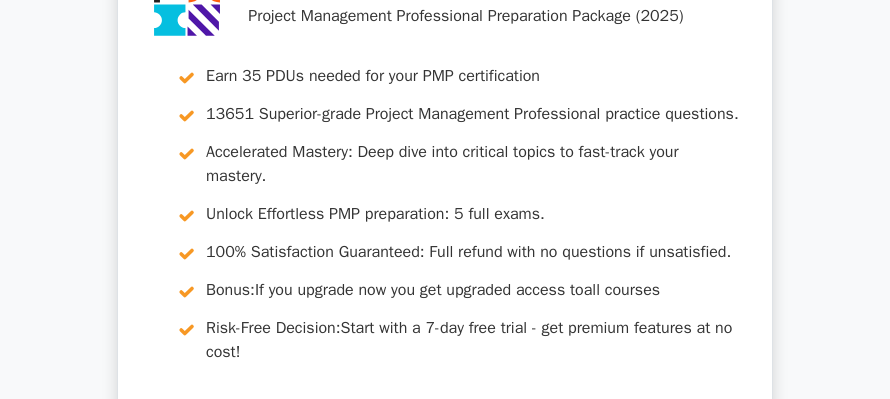 click on "Continue practicing" at bounding box center [370, 572] 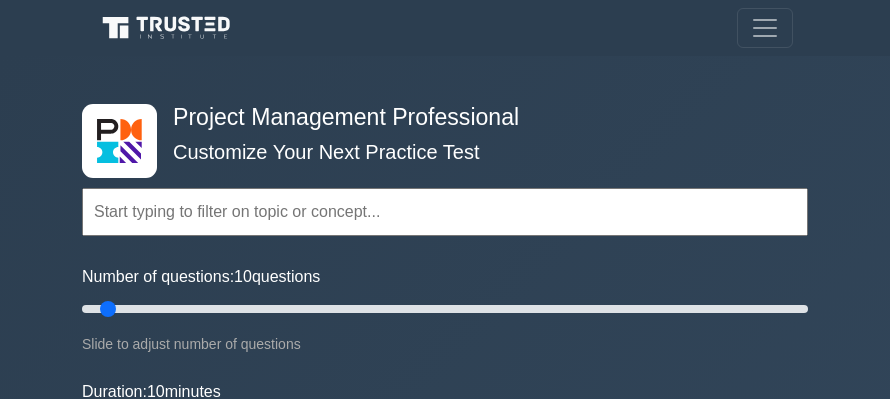 scroll, scrollTop: 200, scrollLeft: 0, axis: vertical 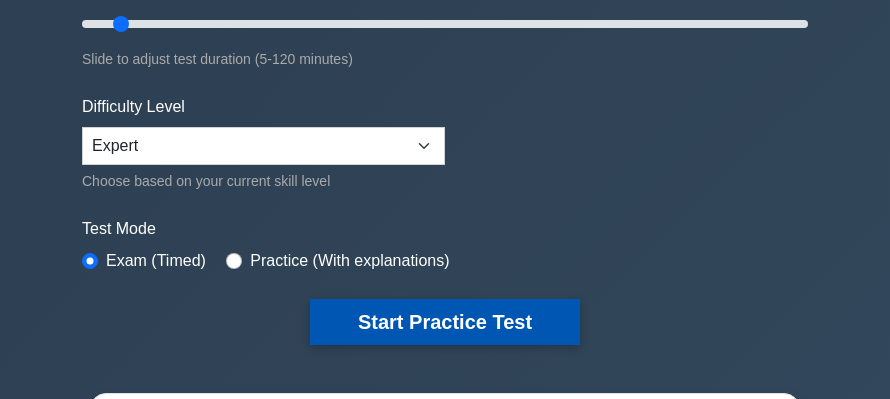 click on "Start Practice Test" at bounding box center (445, 322) 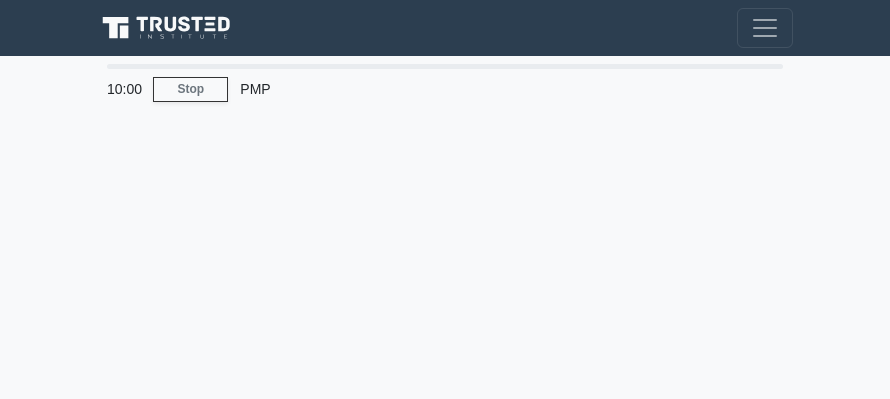 scroll, scrollTop: 0, scrollLeft: 0, axis: both 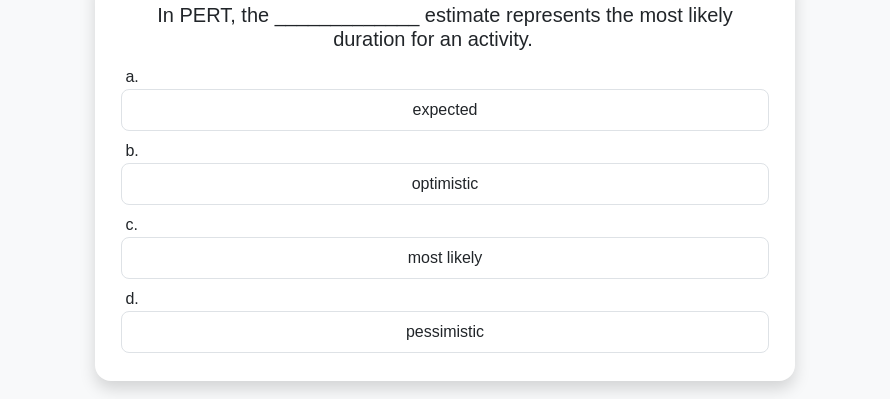 click on "most likely" at bounding box center [445, 258] 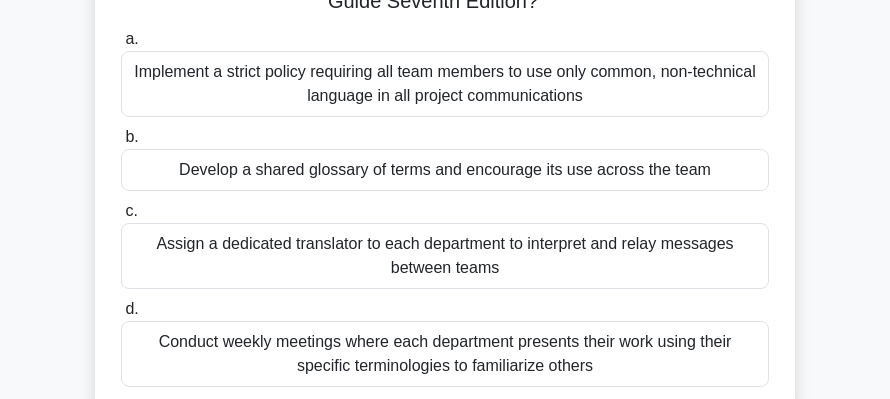scroll, scrollTop: 266, scrollLeft: 0, axis: vertical 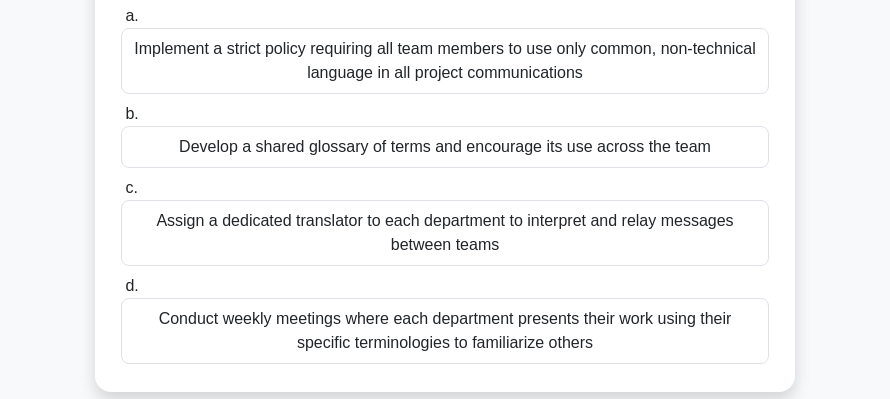 click on "Develop a shared glossary of terms and encourage its use across the team" at bounding box center [445, 147] 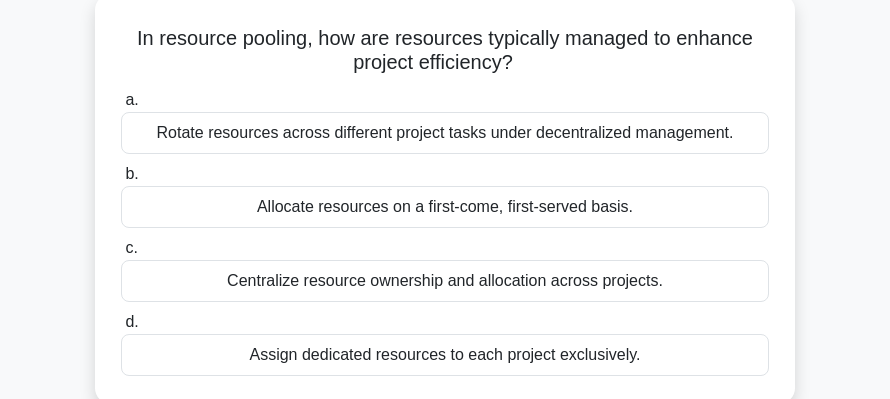 scroll, scrollTop: 133, scrollLeft: 0, axis: vertical 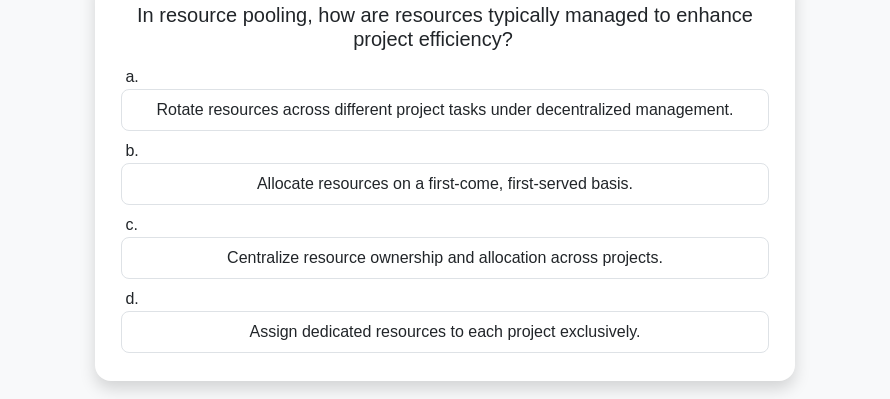click on "Centralize resource ownership and allocation across projects." at bounding box center [445, 258] 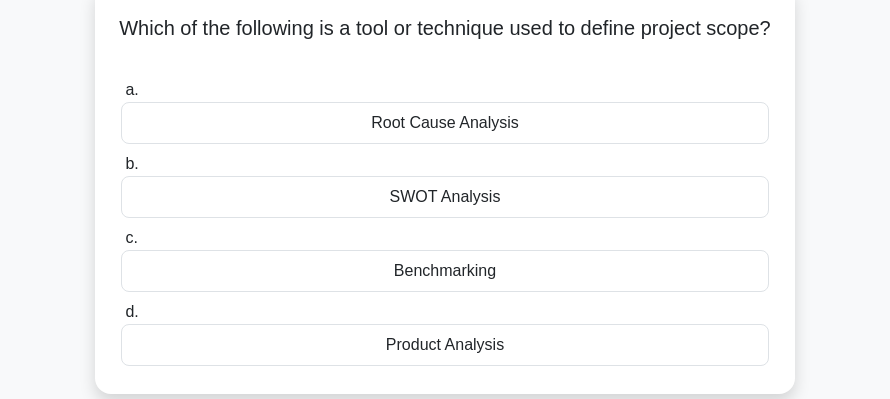 scroll, scrollTop: 133, scrollLeft: 0, axis: vertical 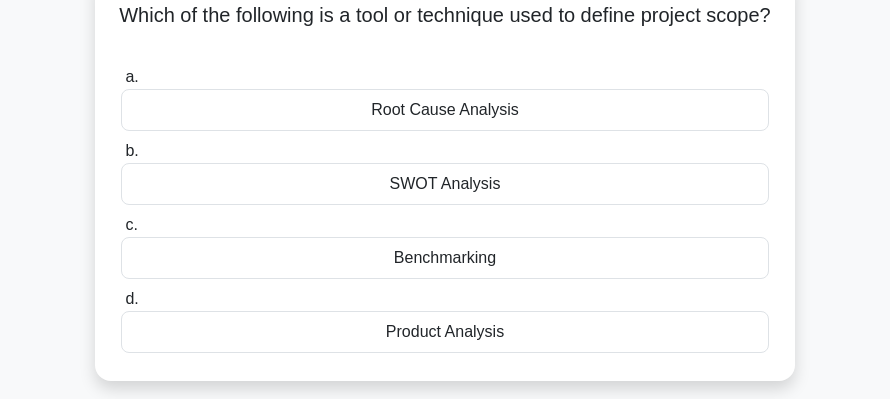 click on "Product Analysis" at bounding box center (445, 332) 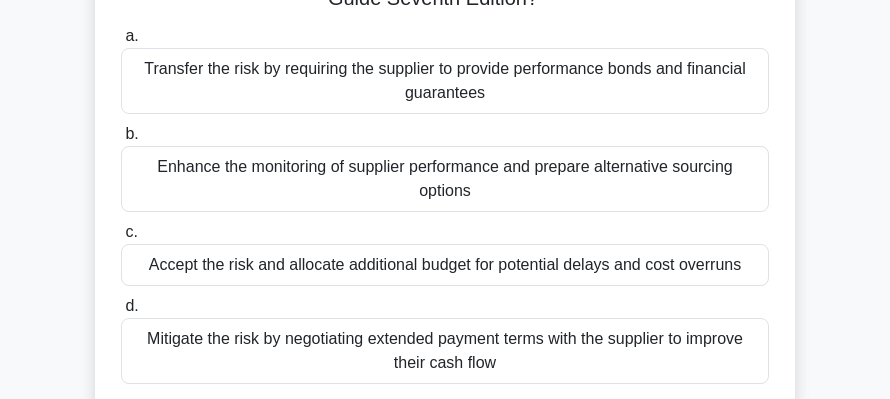 scroll, scrollTop: 200, scrollLeft: 0, axis: vertical 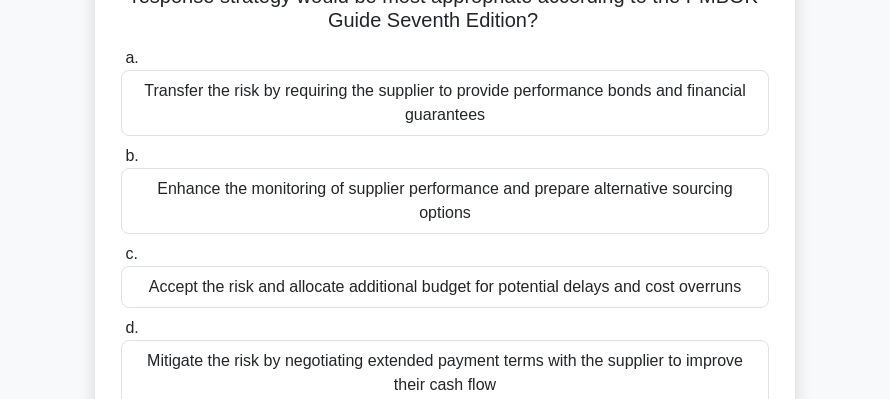 click on "Enhance the monitoring of supplier performance and prepare alternative sourcing options" at bounding box center [445, 201] 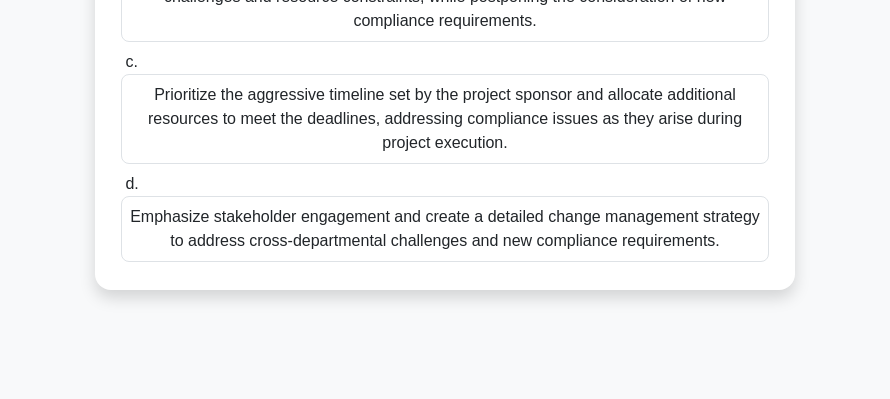scroll, scrollTop: 600, scrollLeft: 0, axis: vertical 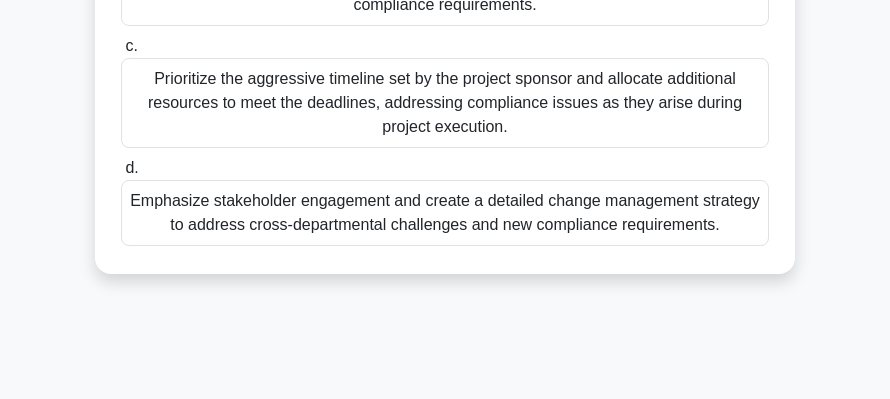 click on "Prioritize the aggressive timeline set by the project sponsor and allocate additional resources to meet the deadlines, addressing compliance issues as they arise during project execution." at bounding box center (445, 103) 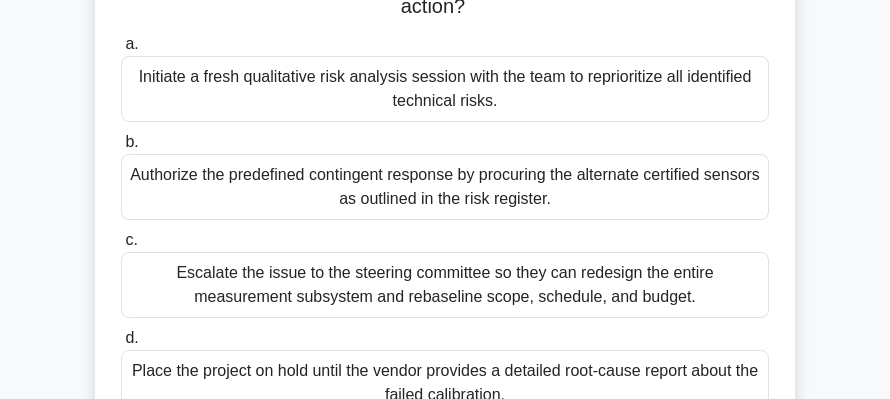 scroll, scrollTop: 333, scrollLeft: 0, axis: vertical 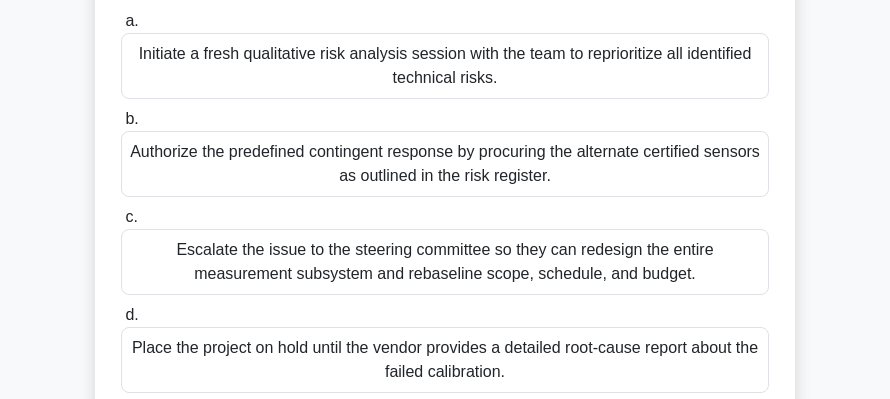 click on "Authorize the predefined contingent response by procuring the alternate certified sensors as outlined in the risk register." at bounding box center (445, 164) 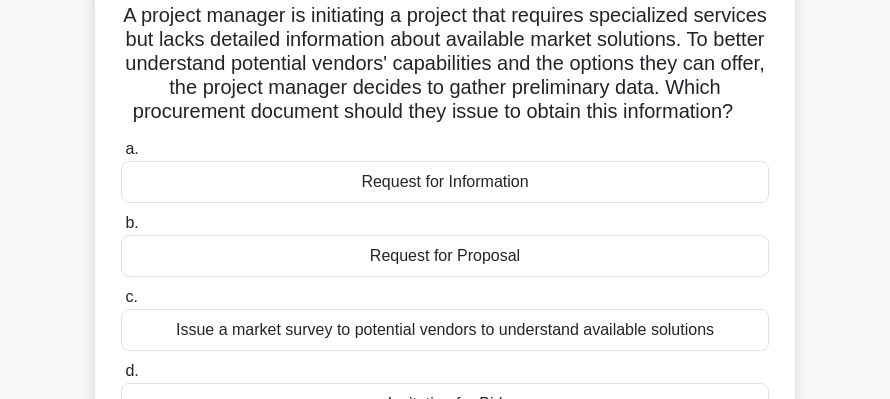 scroll, scrollTop: 200, scrollLeft: 0, axis: vertical 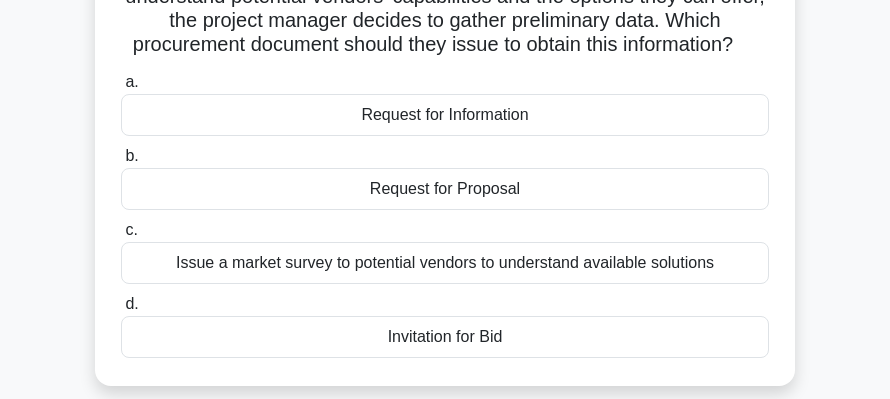 click on "Request for Proposal" at bounding box center [445, 189] 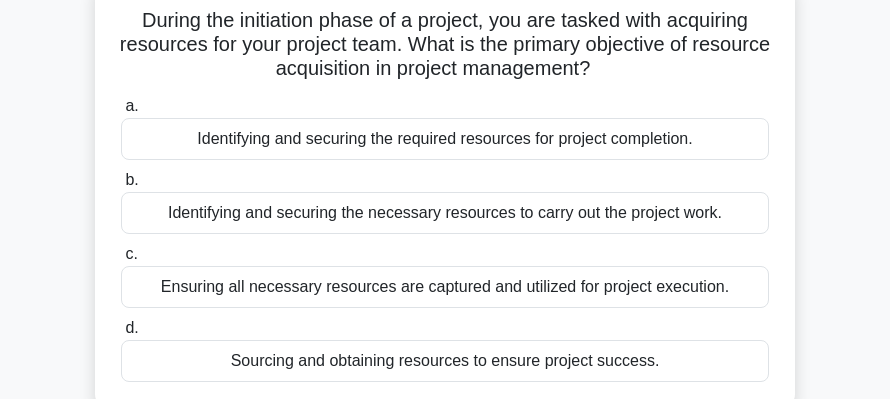 scroll, scrollTop: 200, scrollLeft: 0, axis: vertical 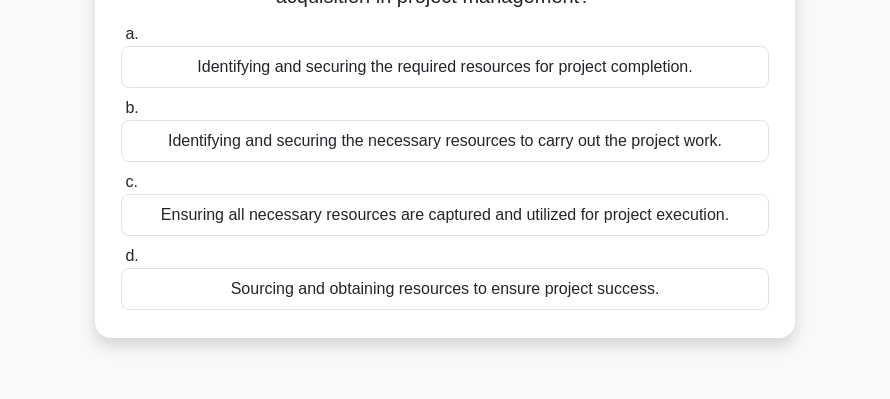 click on "Sourcing and obtaining resources to ensure project success." at bounding box center [445, 289] 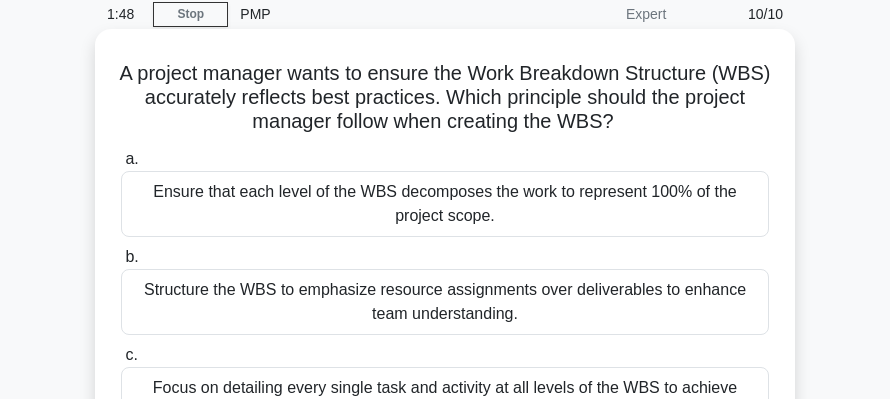 scroll, scrollTop: 133, scrollLeft: 0, axis: vertical 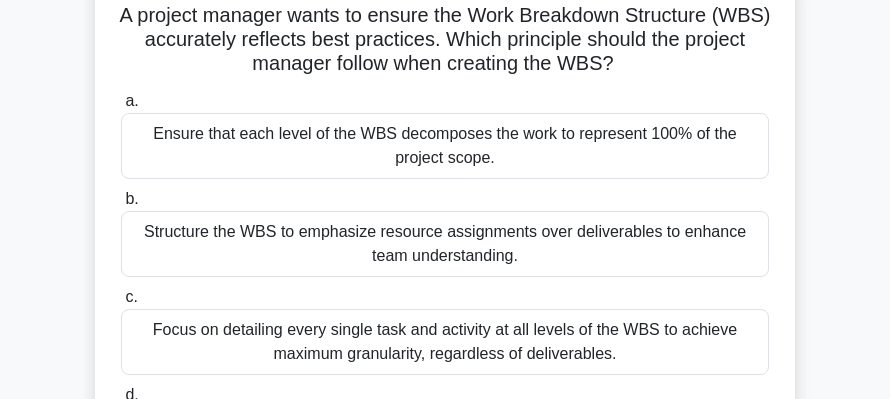 click on "Ensure that each level of the WBS decomposes the work to represent 100% of the project scope." at bounding box center [445, 146] 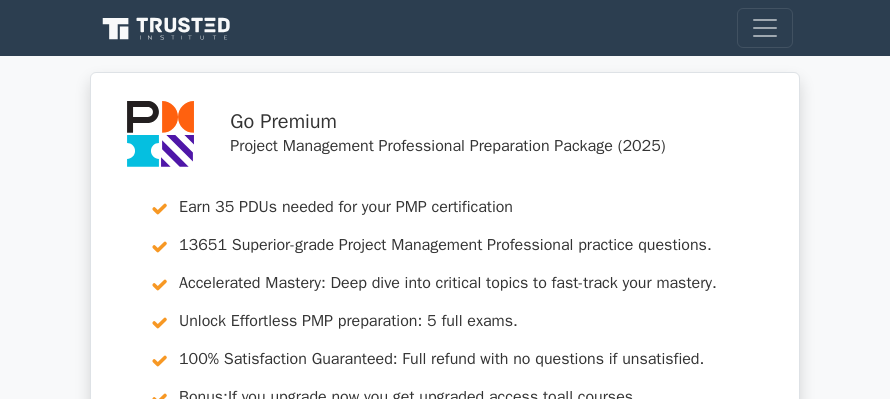 scroll, scrollTop: 266, scrollLeft: 0, axis: vertical 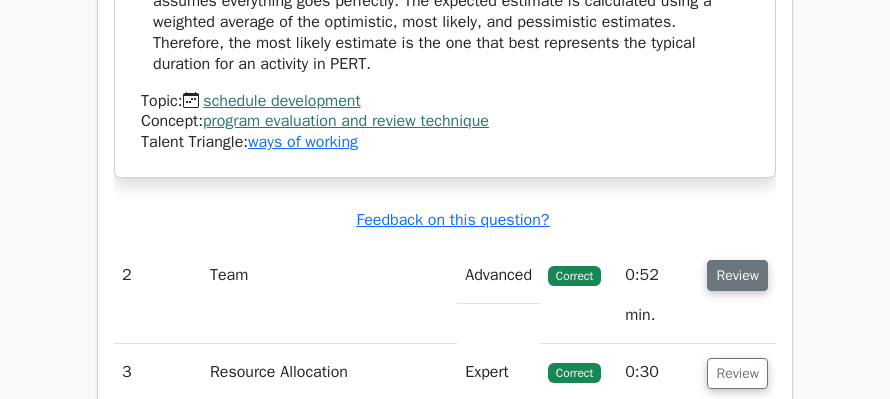 click on "Review" at bounding box center (737, 275) 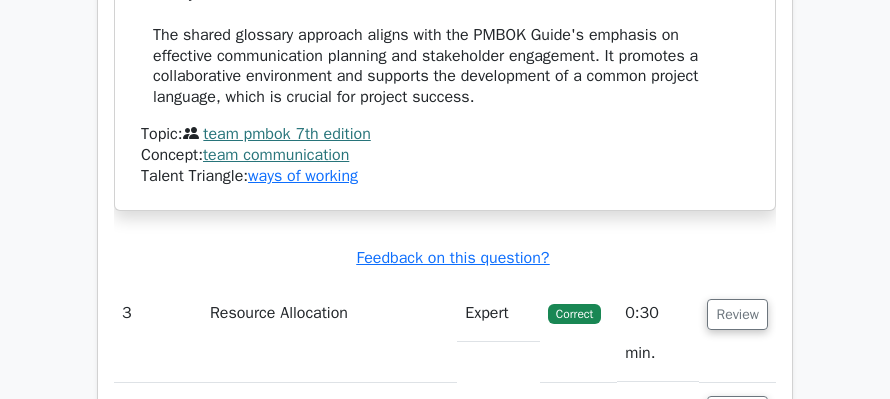 scroll, scrollTop: 4000, scrollLeft: 0, axis: vertical 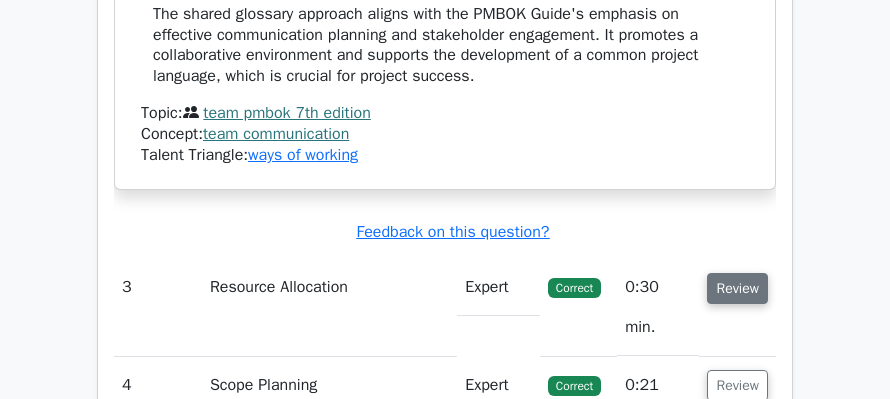 click on "Review" at bounding box center (737, 288) 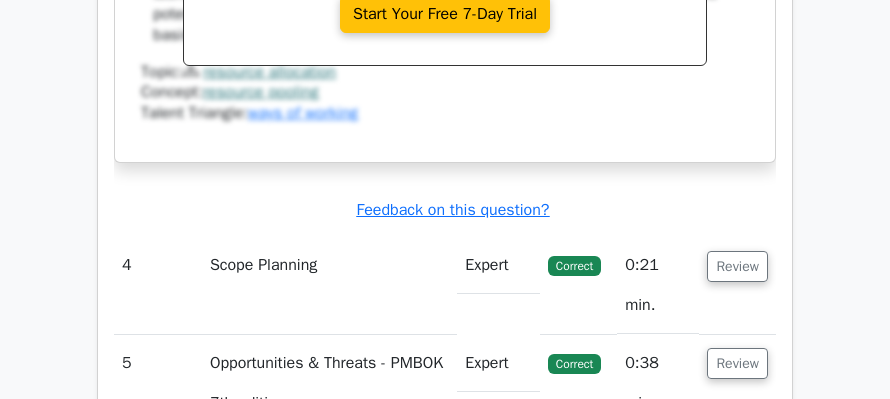 scroll, scrollTop: 4933, scrollLeft: 0, axis: vertical 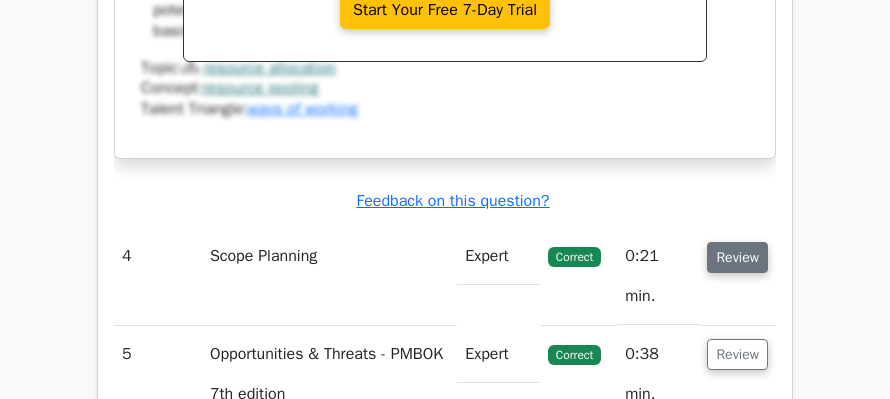 click on "Review" at bounding box center [737, 257] 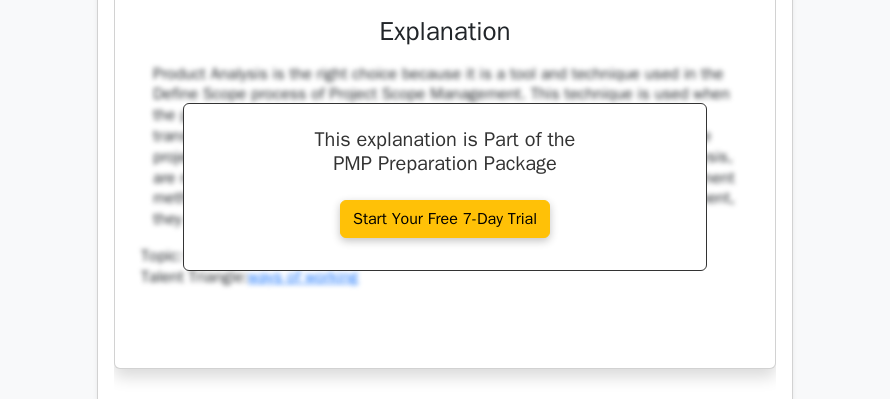 scroll, scrollTop: 5733, scrollLeft: 0, axis: vertical 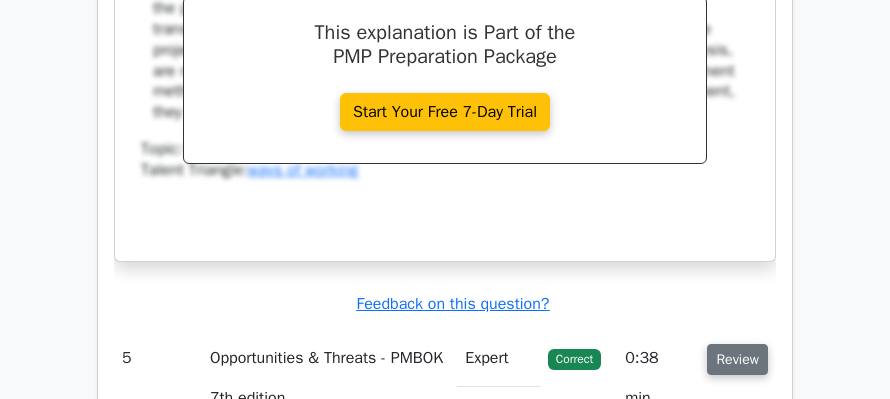 click on "Review" at bounding box center [737, 359] 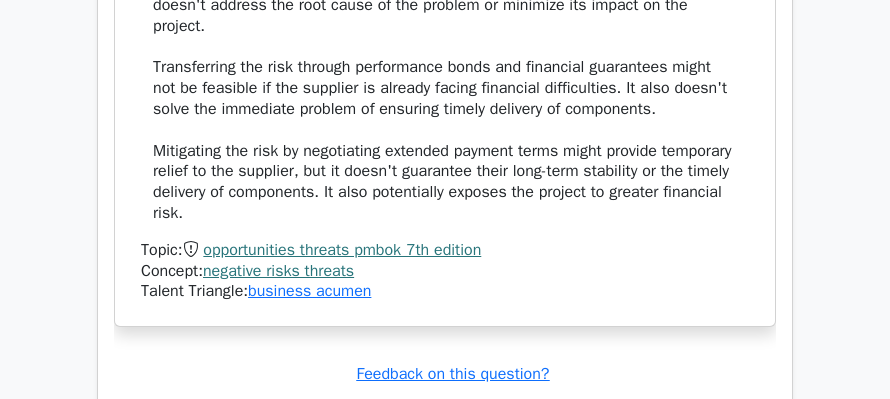 scroll, scrollTop: 7133, scrollLeft: 0, axis: vertical 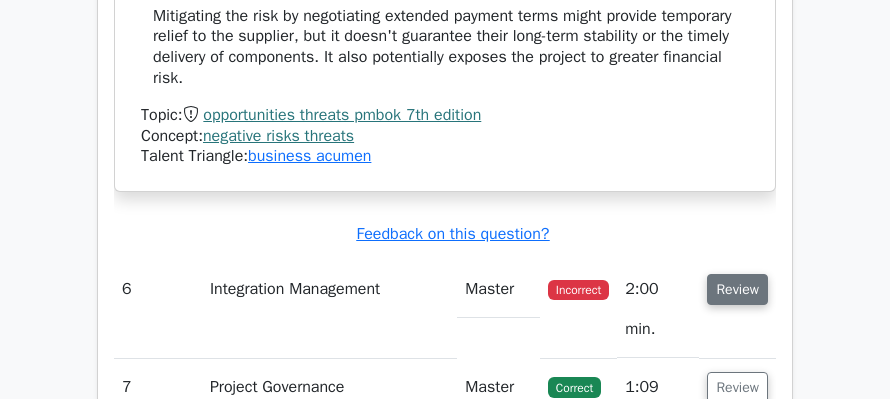click on "Review" at bounding box center [737, 289] 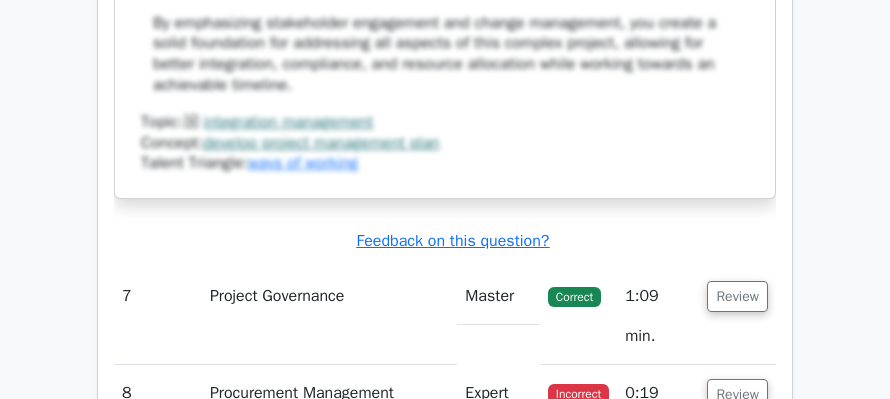 scroll, scrollTop: 9133, scrollLeft: 0, axis: vertical 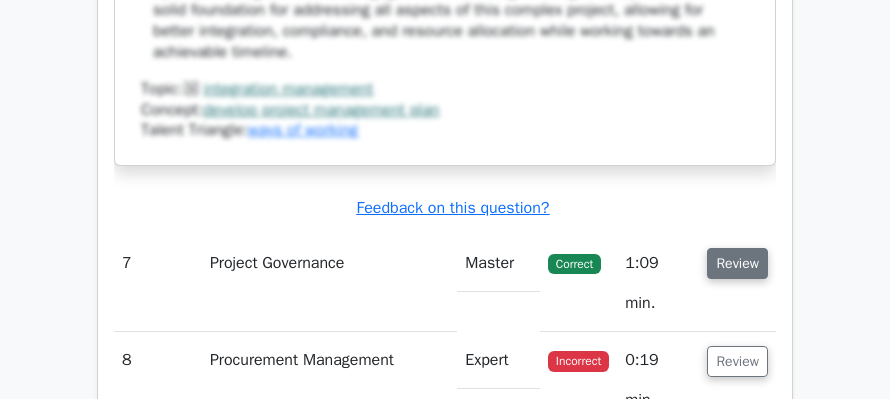 click on "Review" at bounding box center [737, 263] 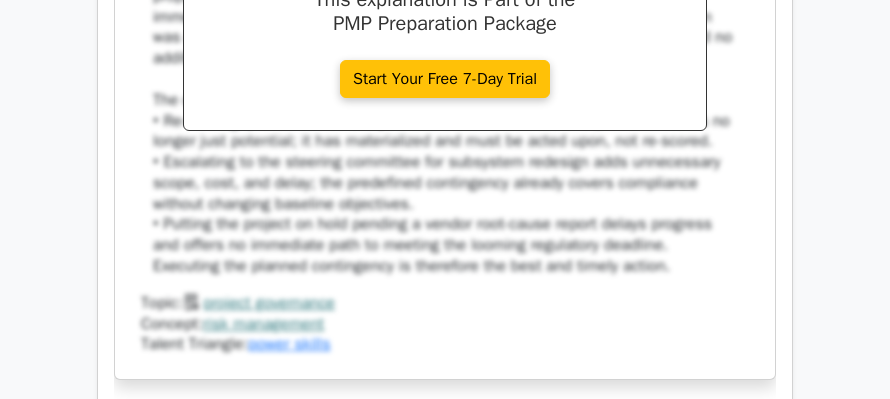 scroll, scrollTop: 10266, scrollLeft: 0, axis: vertical 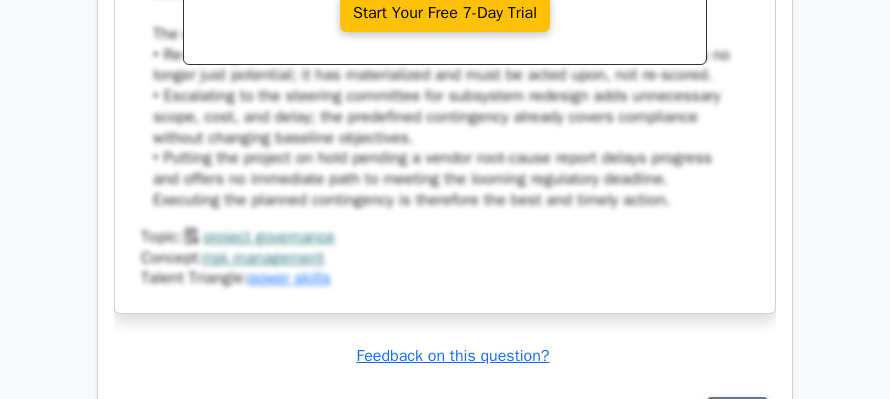 click on "Review" at bounding box center [737, 412] 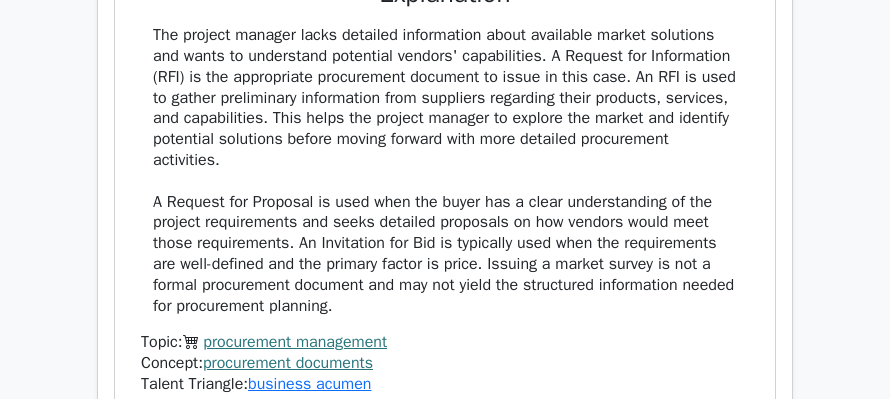 scroll, scrollTop: 11266, scrollLeft: 0, axis: vertical 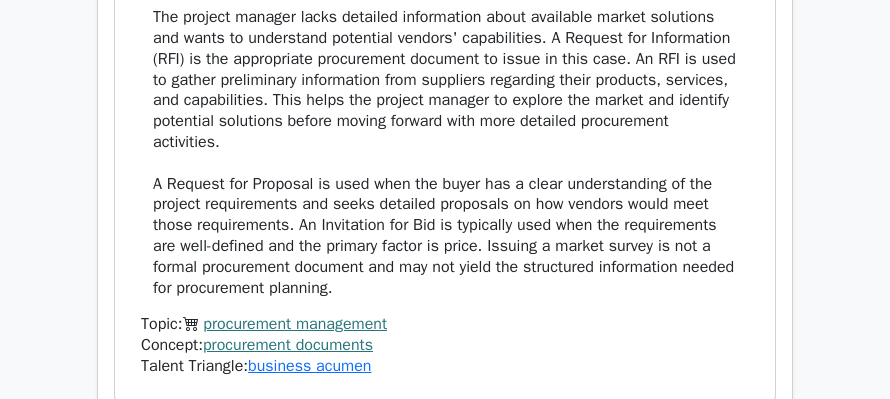 click on "Review" at bounding box center [737, 499] 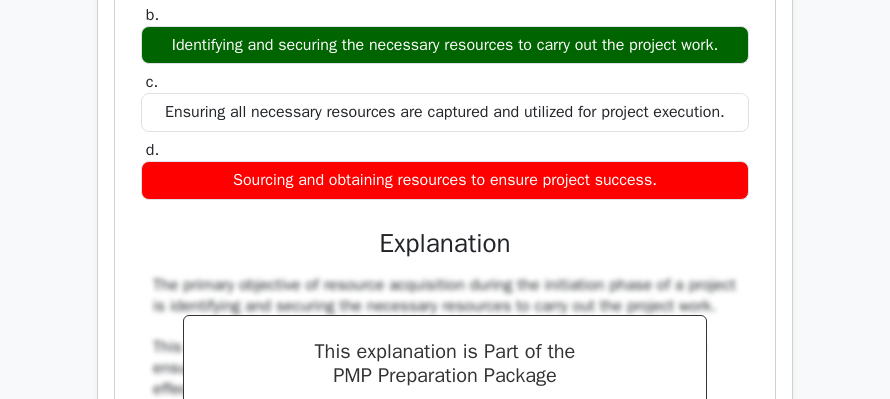 scroll, scrollTop: 12266, scrollLeft: 0, axis: vertical 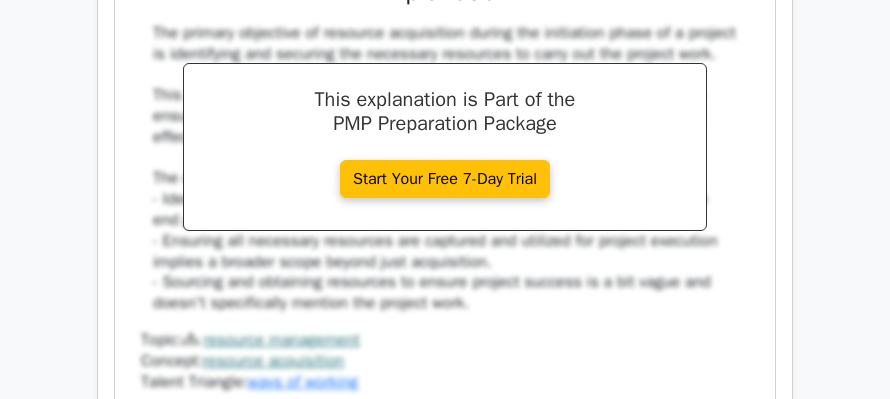 click on "Review" at bounding box center (737, 515) 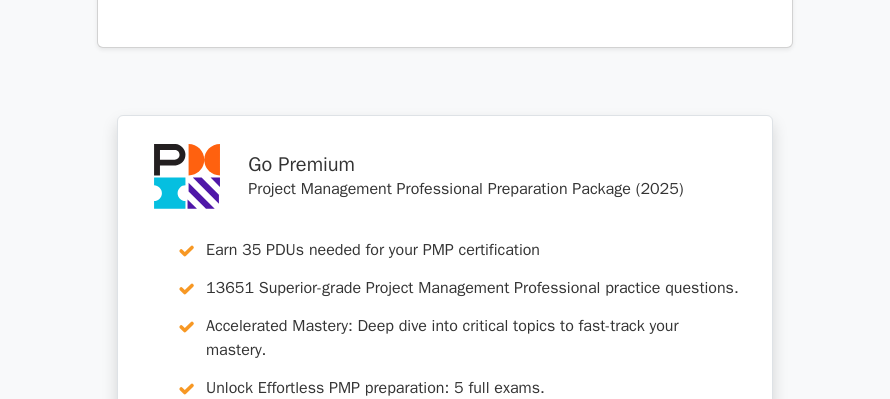 scroll, scrollTop: 14000, scrollLeft: 0, axis: vertical 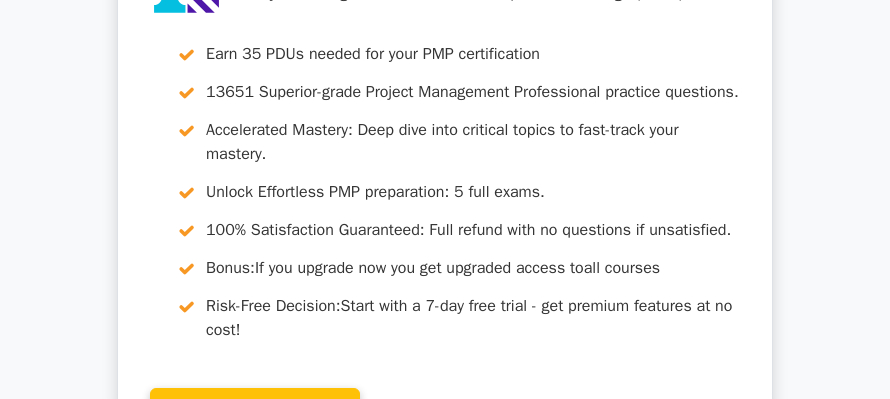 click on "Go to your profile" at bounding box center [527, 550] 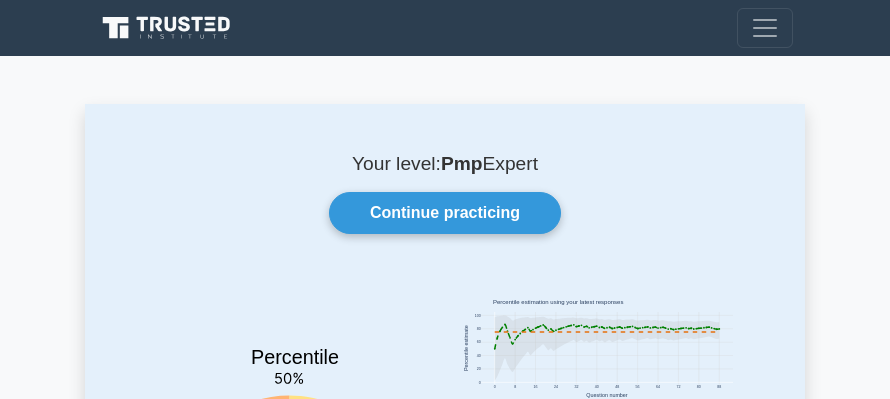 scroll, scrollTop: 0, scrollLeft: 0, axis: both 